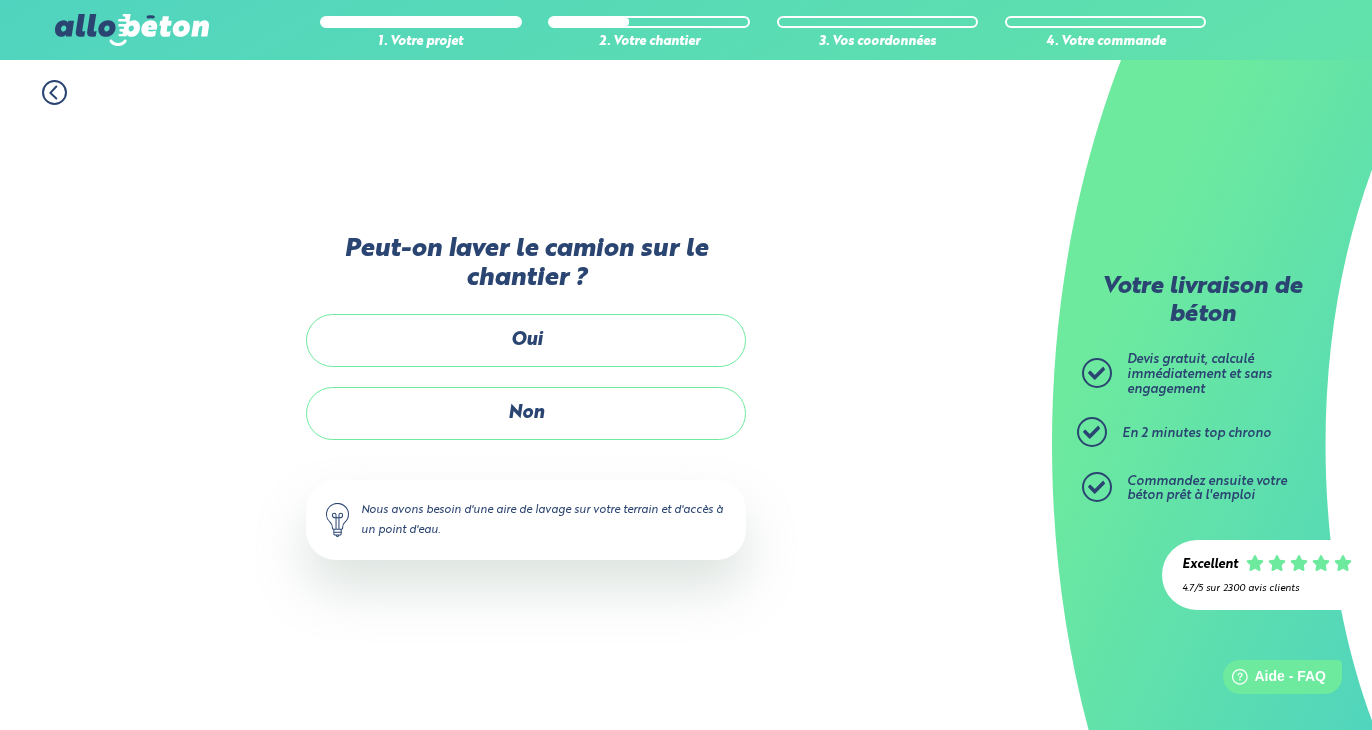 scroll, scrollTop: 0, scrollLeft: 0, axis: both 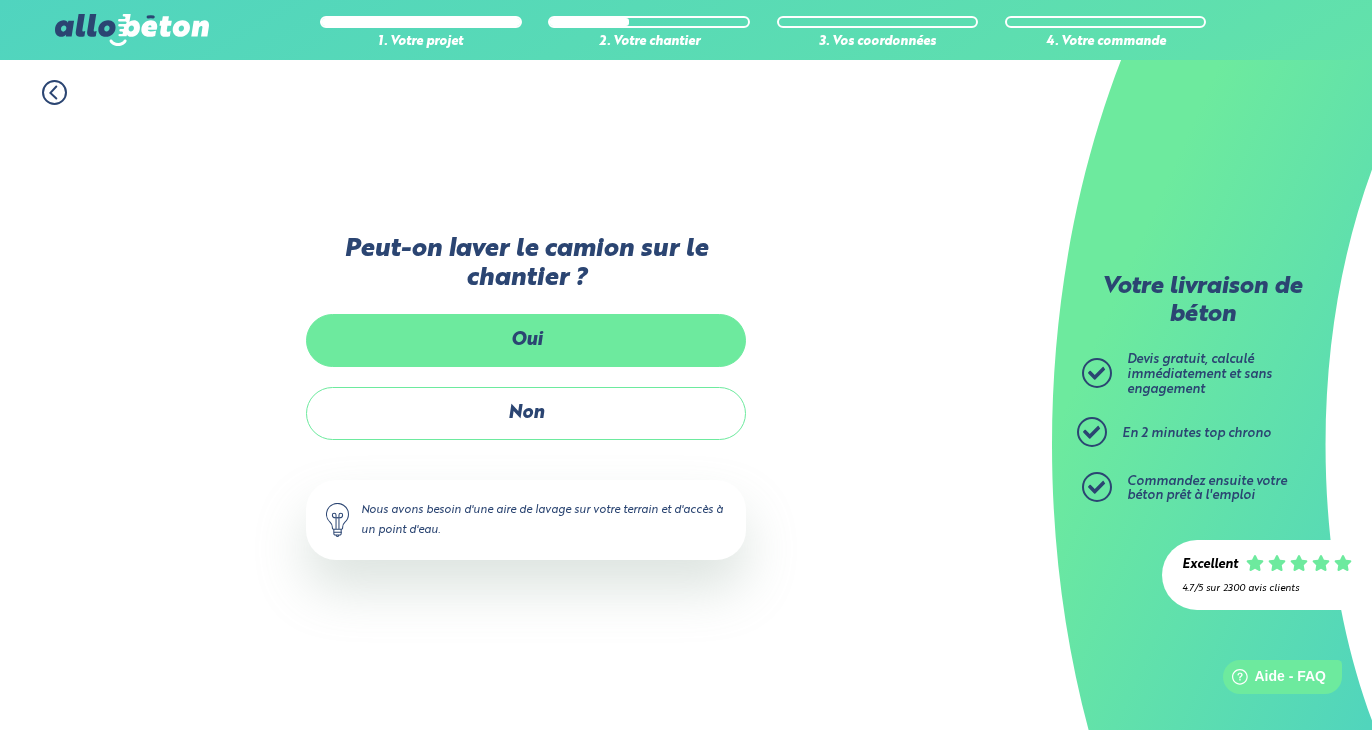 click on "Oui" at bounding box center (526, 340) 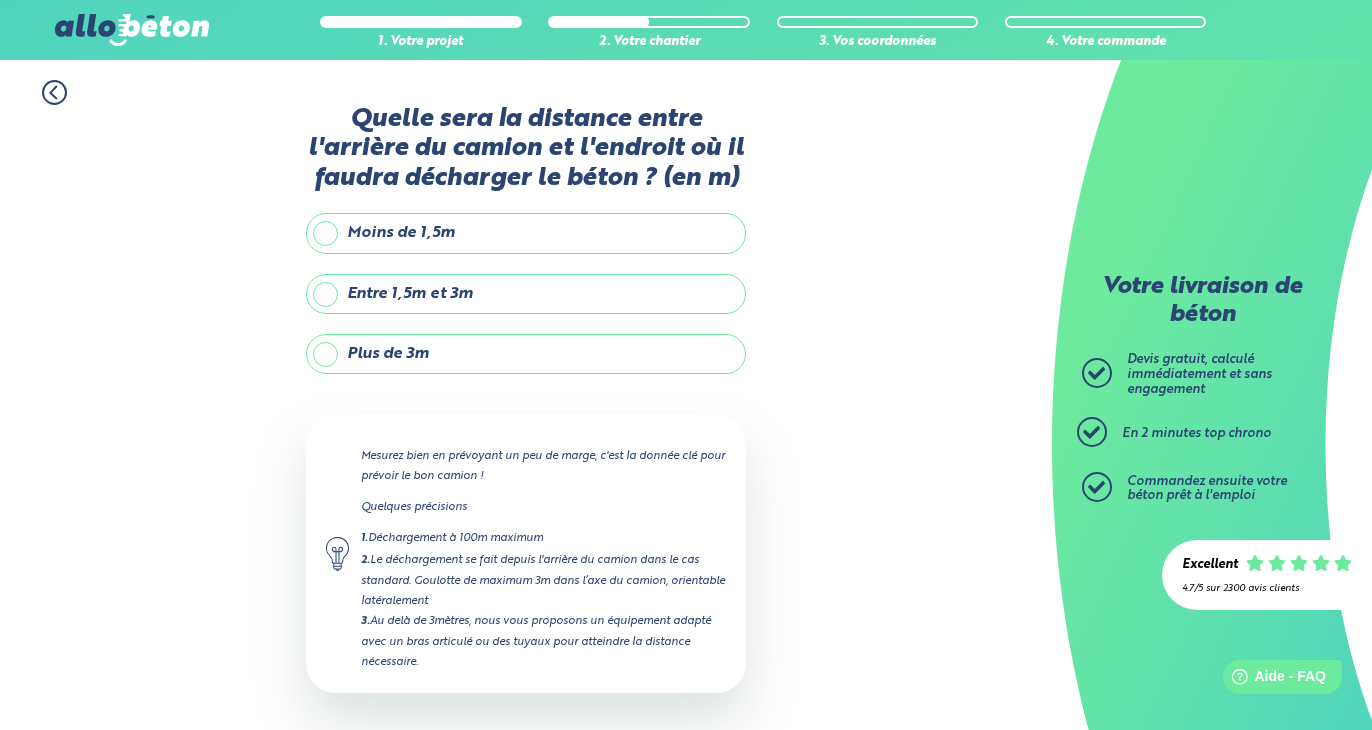 click on "Entre 1,5m et 3m" at bounding box center (526, 294) 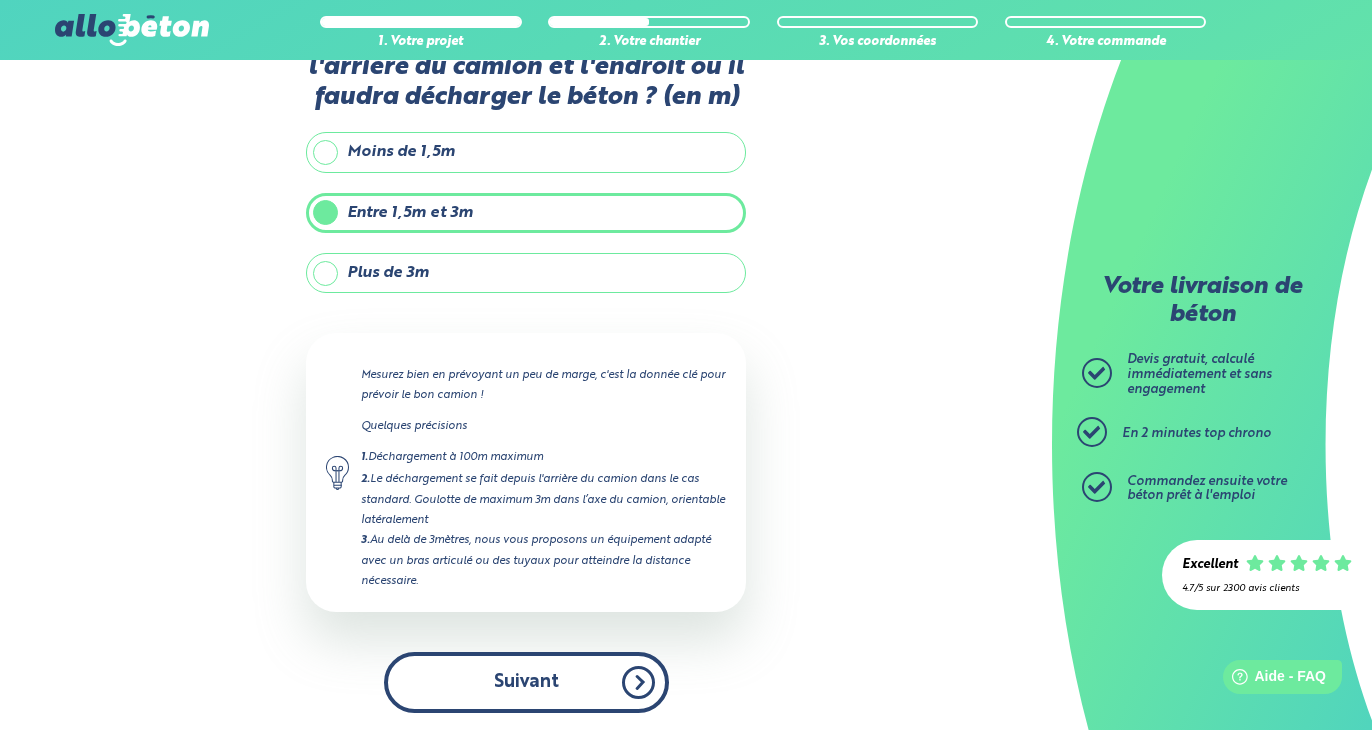 scroll, scrollTop: 80, scrollLeft: 0, axis: vertical 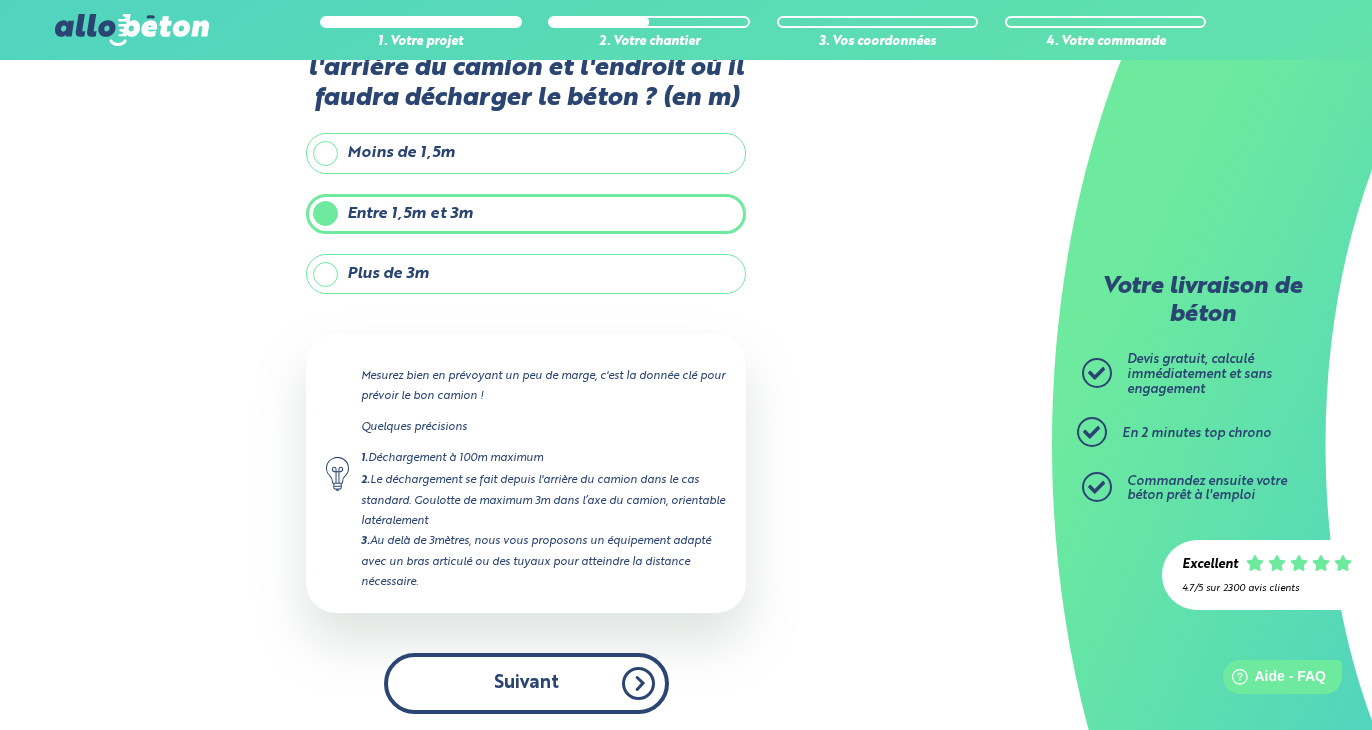 click on "Suivant" at bounding box center [526, 683] 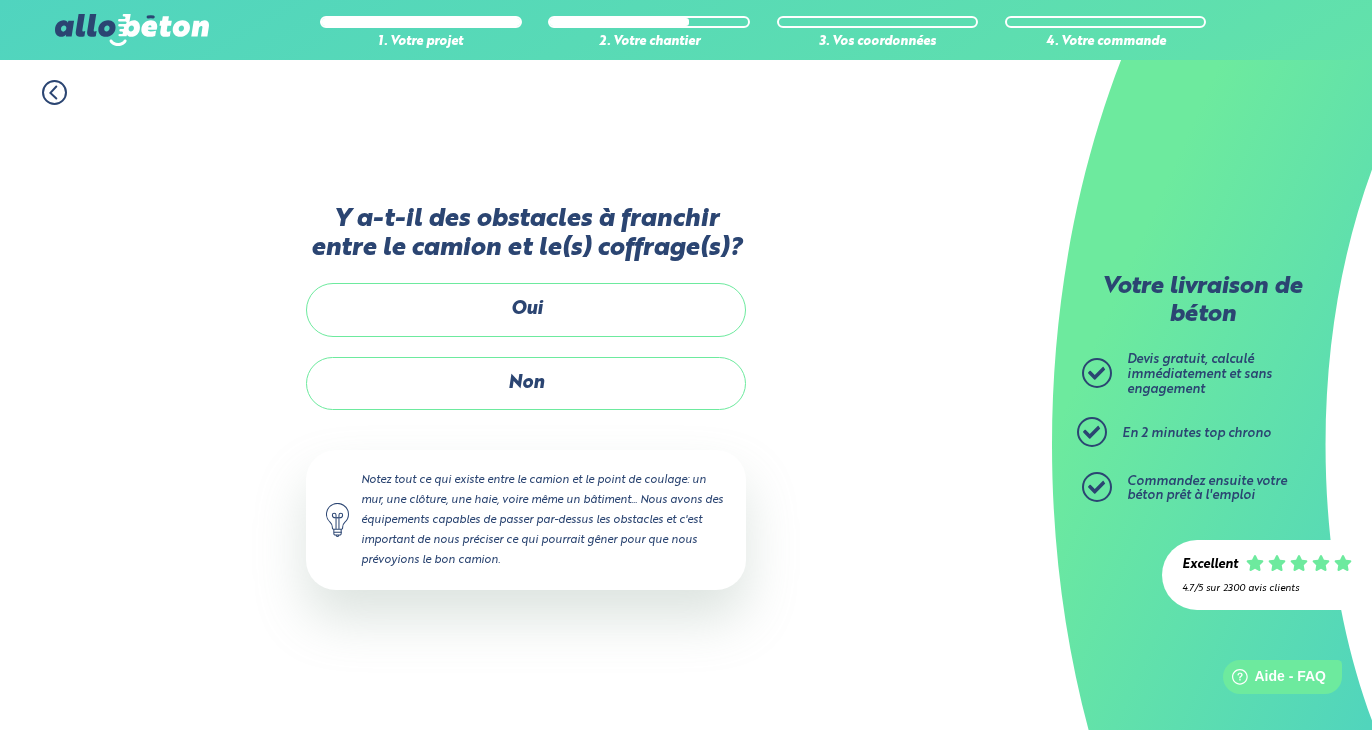 scroll, scrollTop: 0, scrollLeft: 0, axis: both 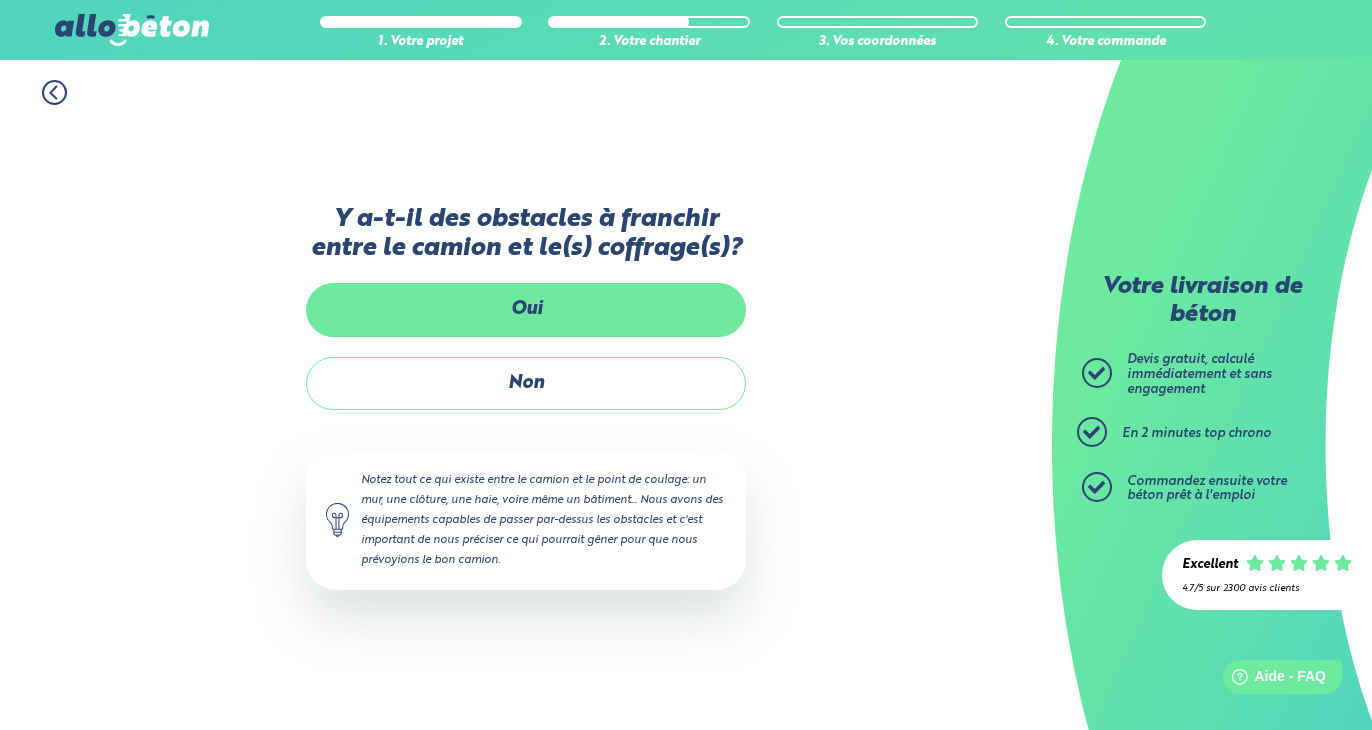 click on "Oui" at bounding box center (526, 309) 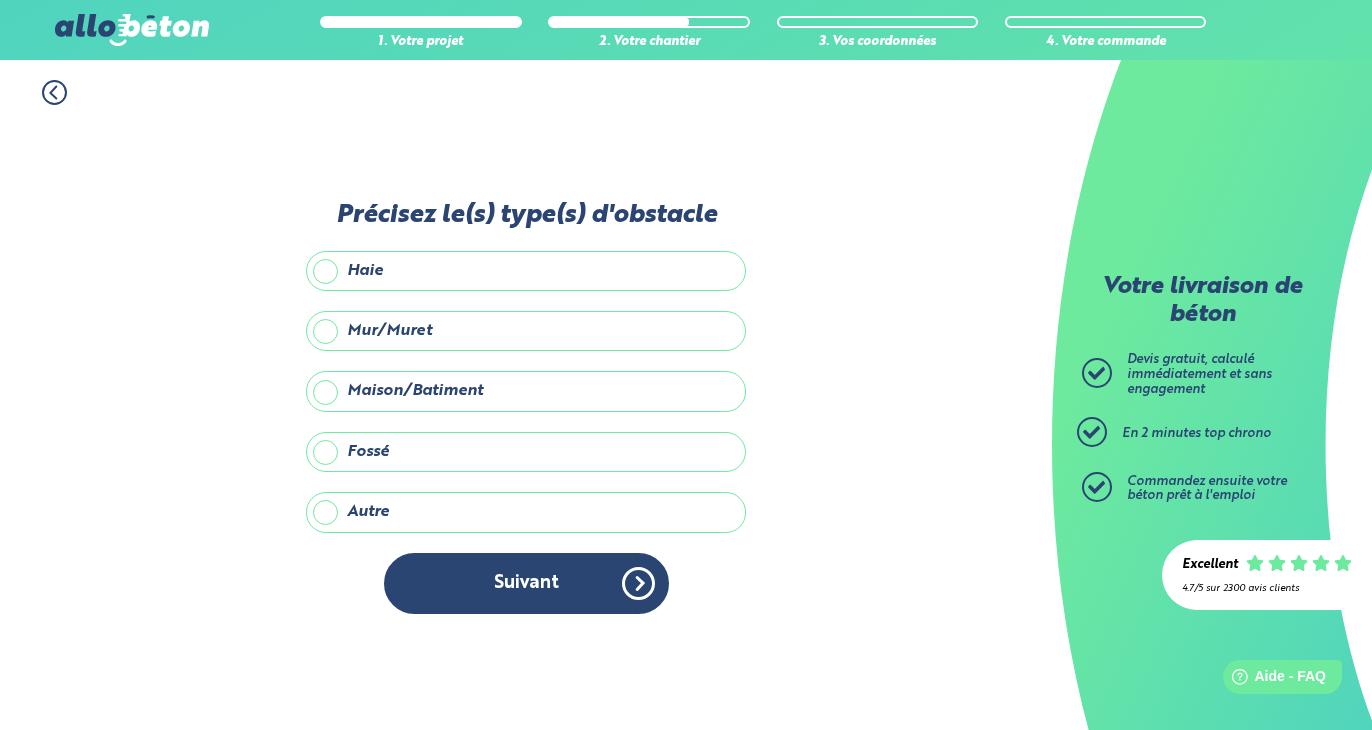 click on "Autre" at bounding box center [526, 512] 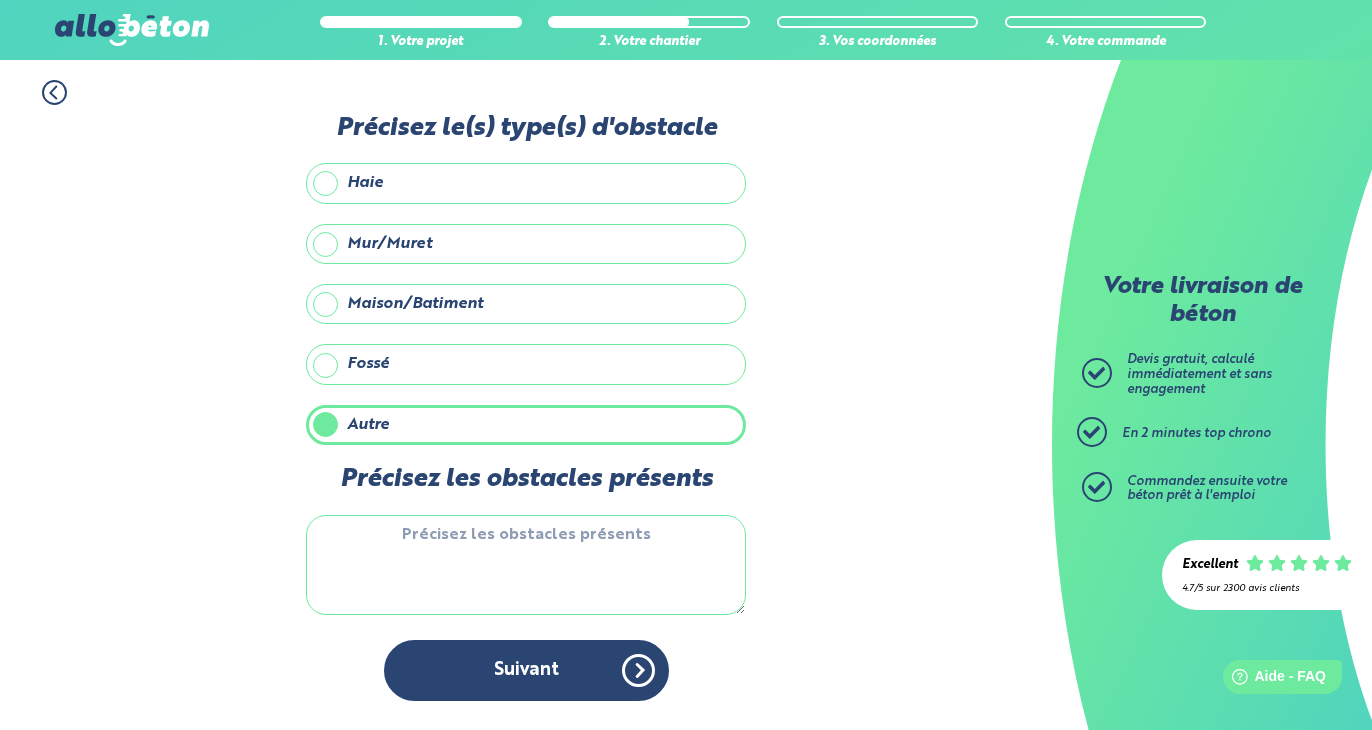 click on "Précisez les obstacles présents" at bounding box center (526, 565) 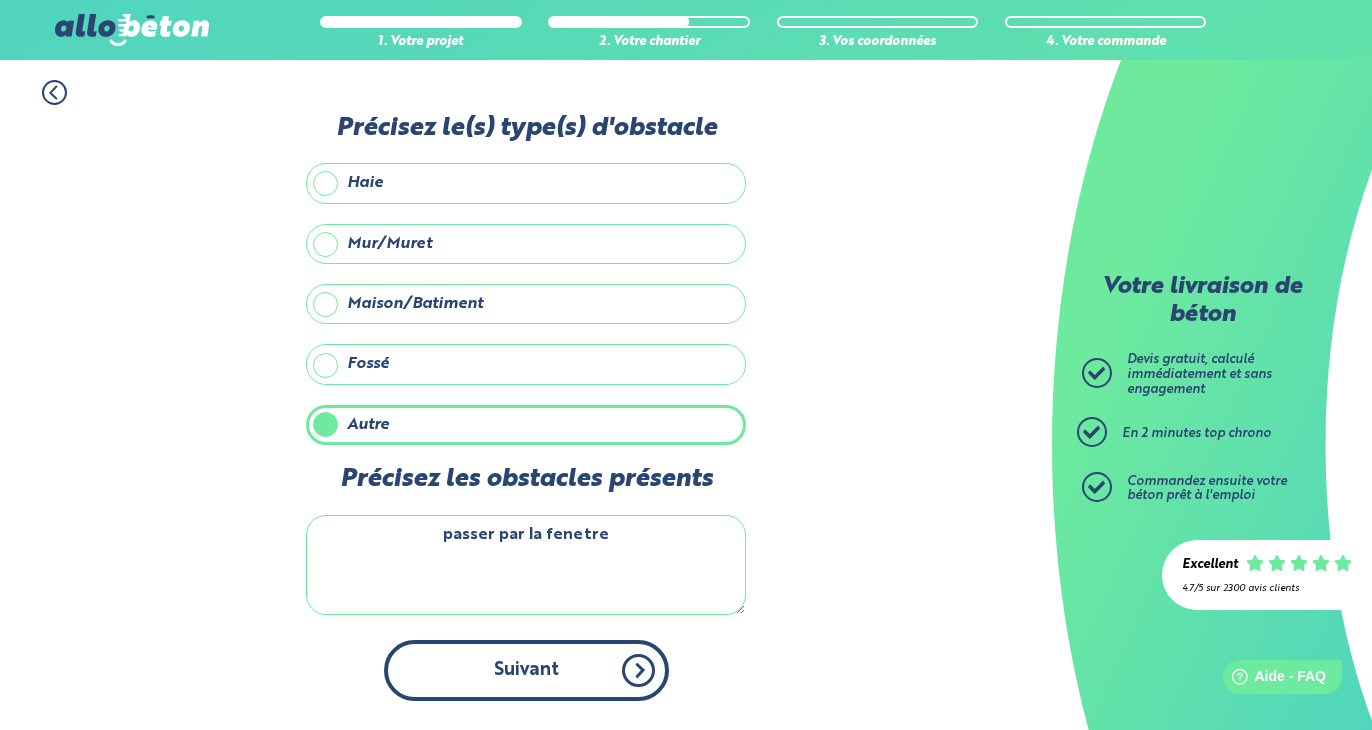 type on "passer par la fenetre" 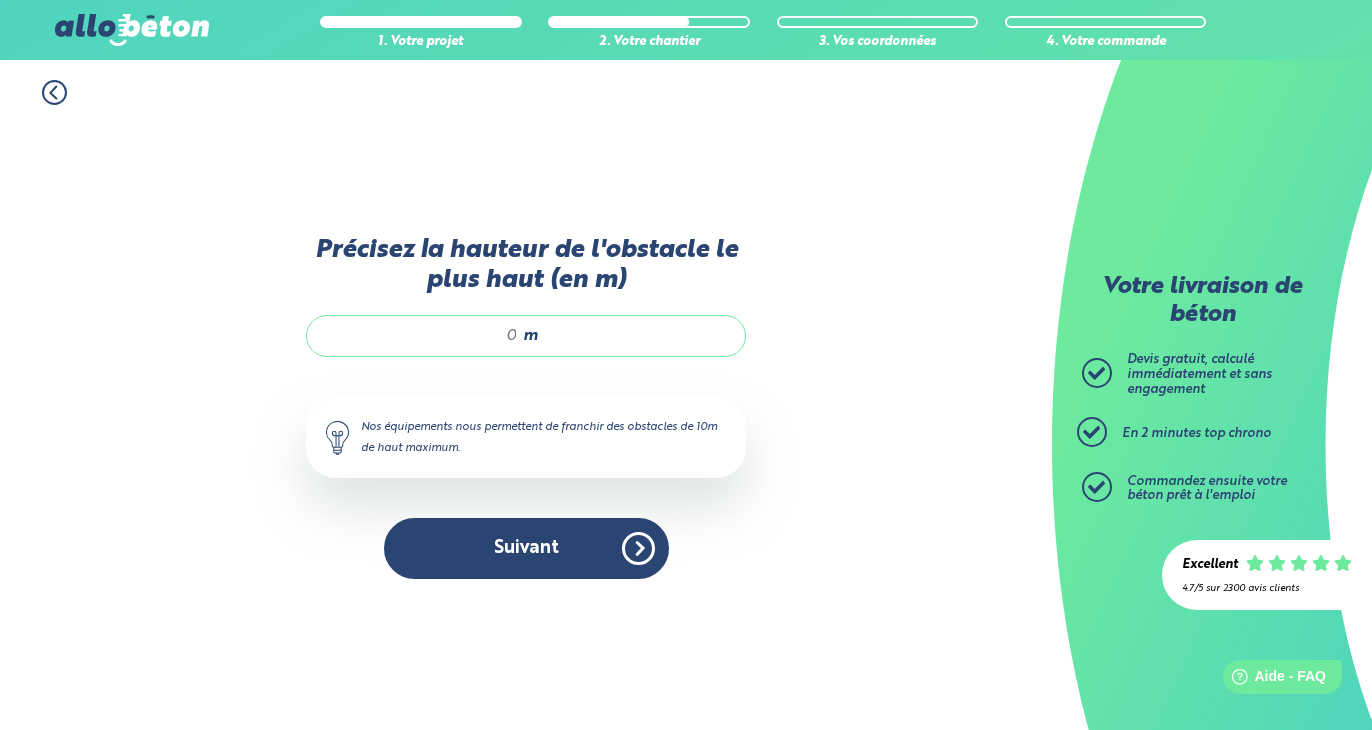click on "Précisez la hauteur de l'obstacle le plus haut (en m)" at bounding box center [422, 336] 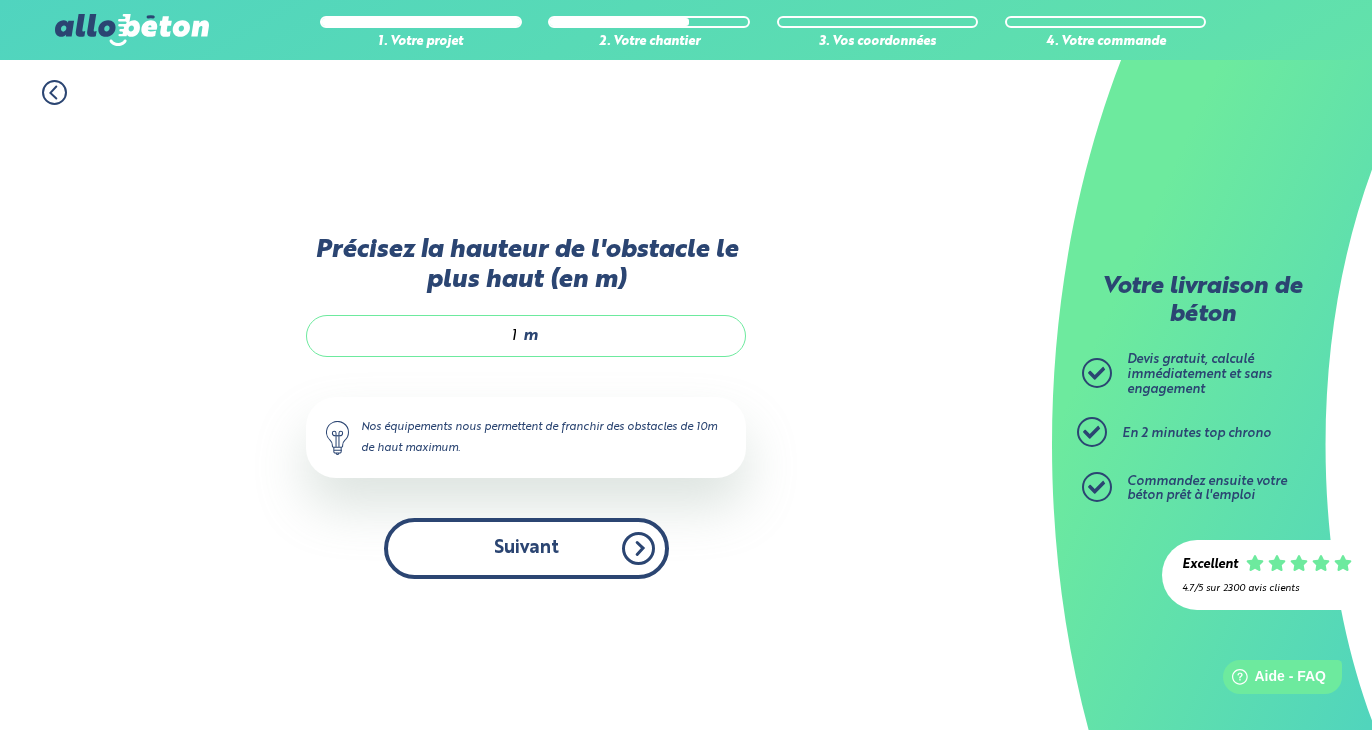 type on "1" 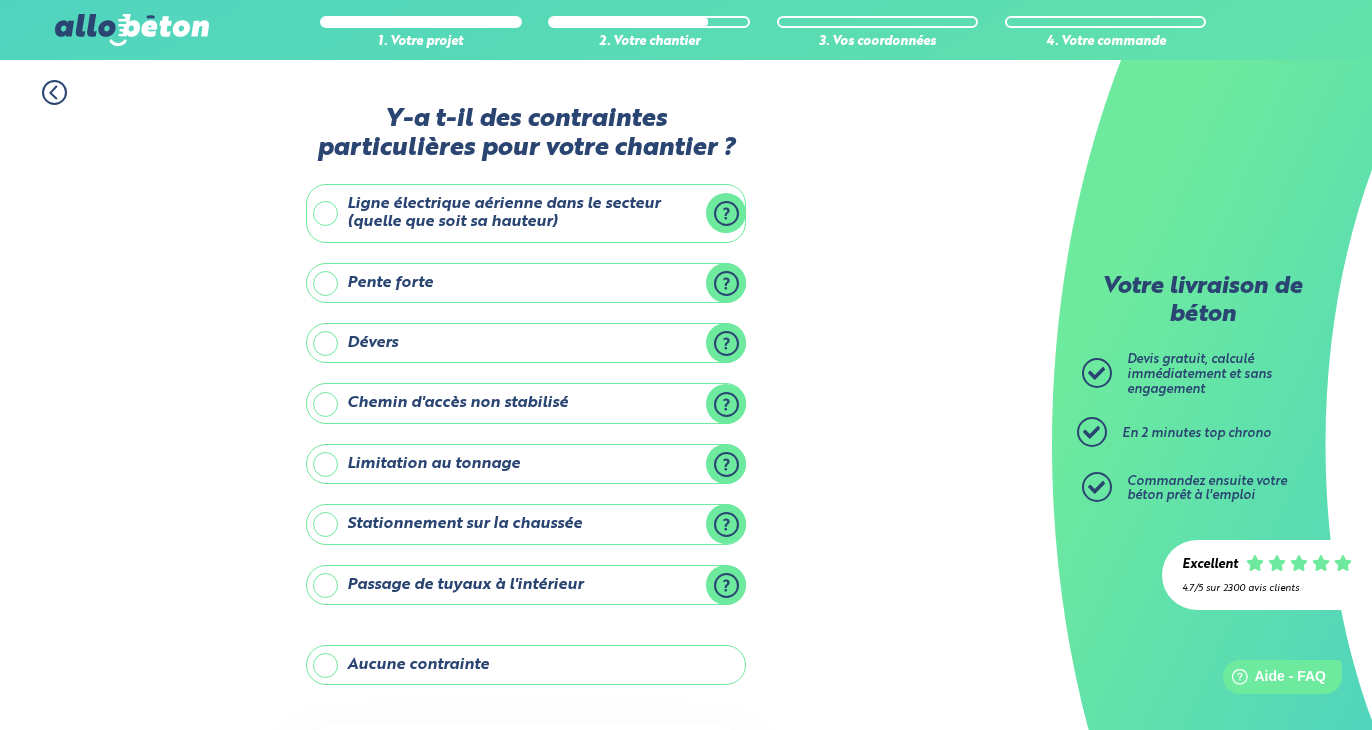 click on "Ligne électrique aérienne dans le secteur (quelle que soit sa hauteur)" at bounding box center (526, 213) 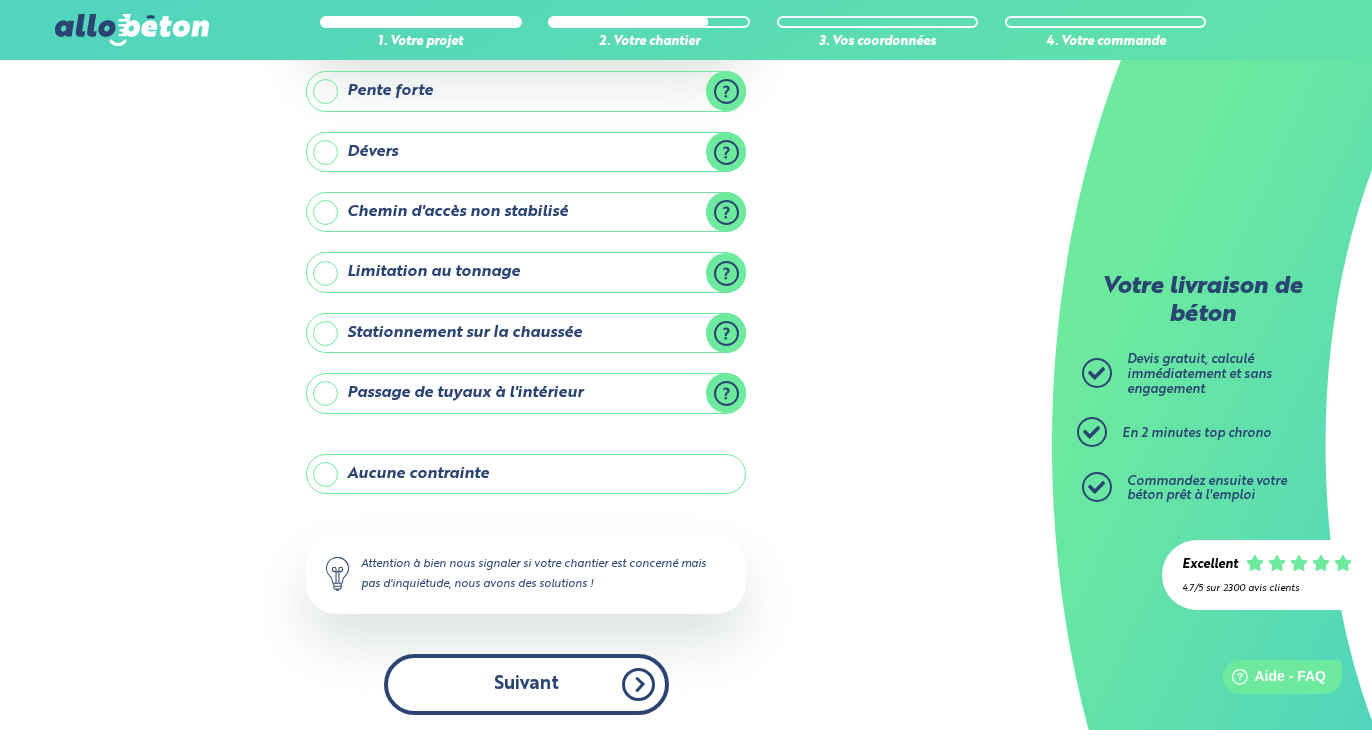 click on "Suivant" at bounding box center [526, 684] 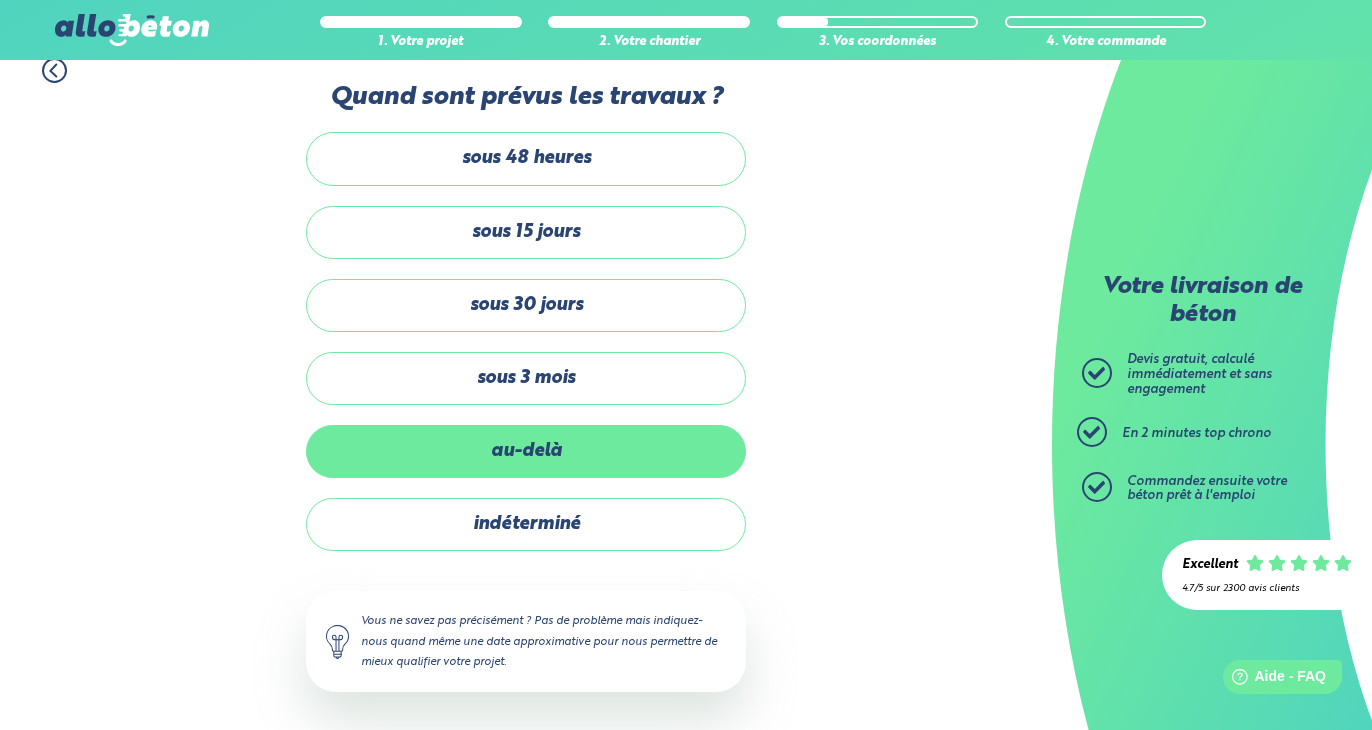 click on "au-delà" at bounding box center [526, 451] 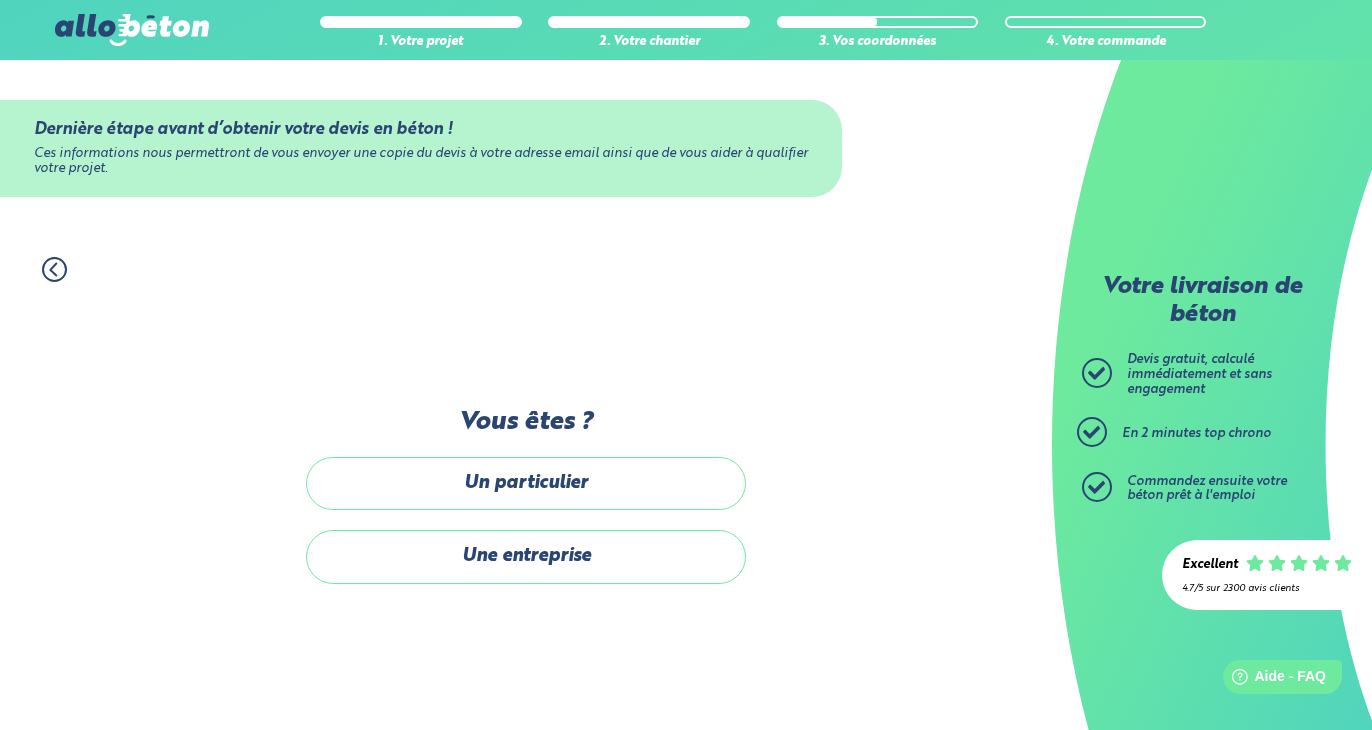 scroll, scrollTop: 0, scrollLeft: 0, axis: both 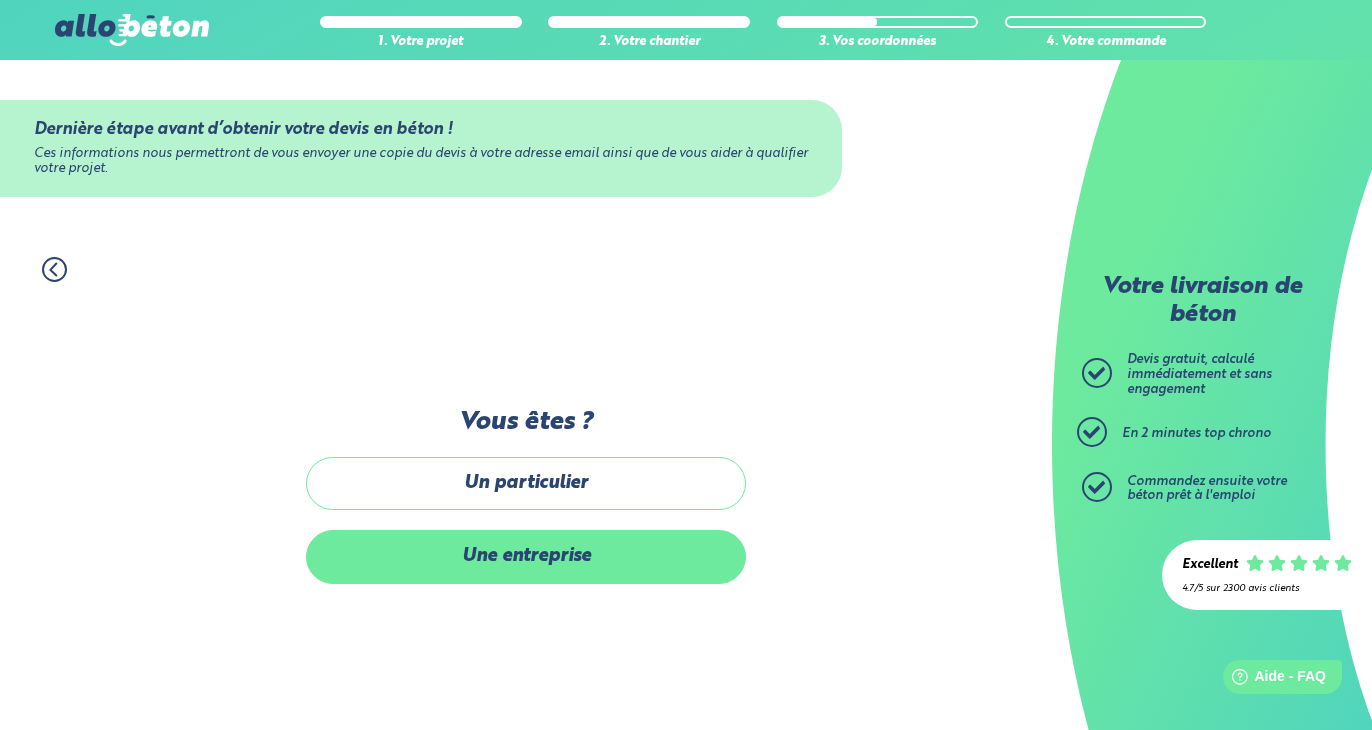 click on "Une entreprise" at bounding box center (526, 556) 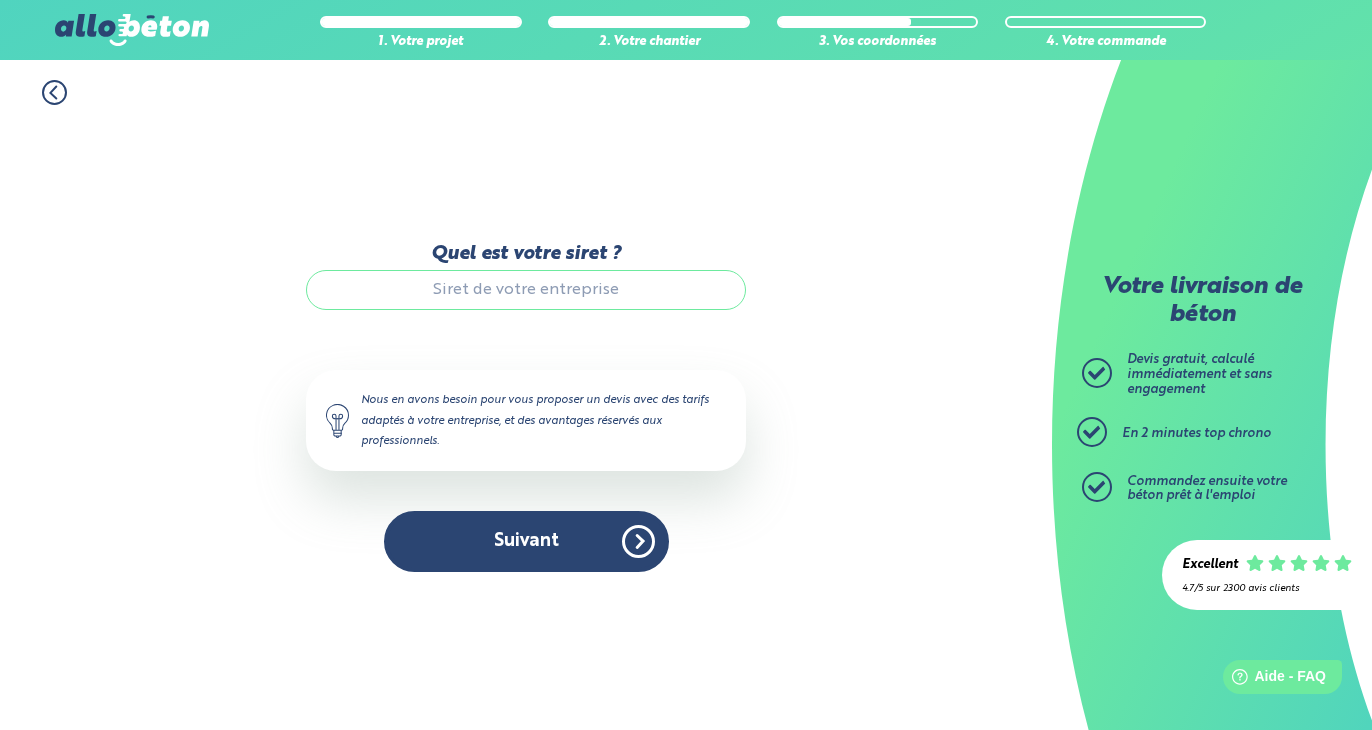 click on "Quel est votre siret ?" at bounding box center [526, 290] 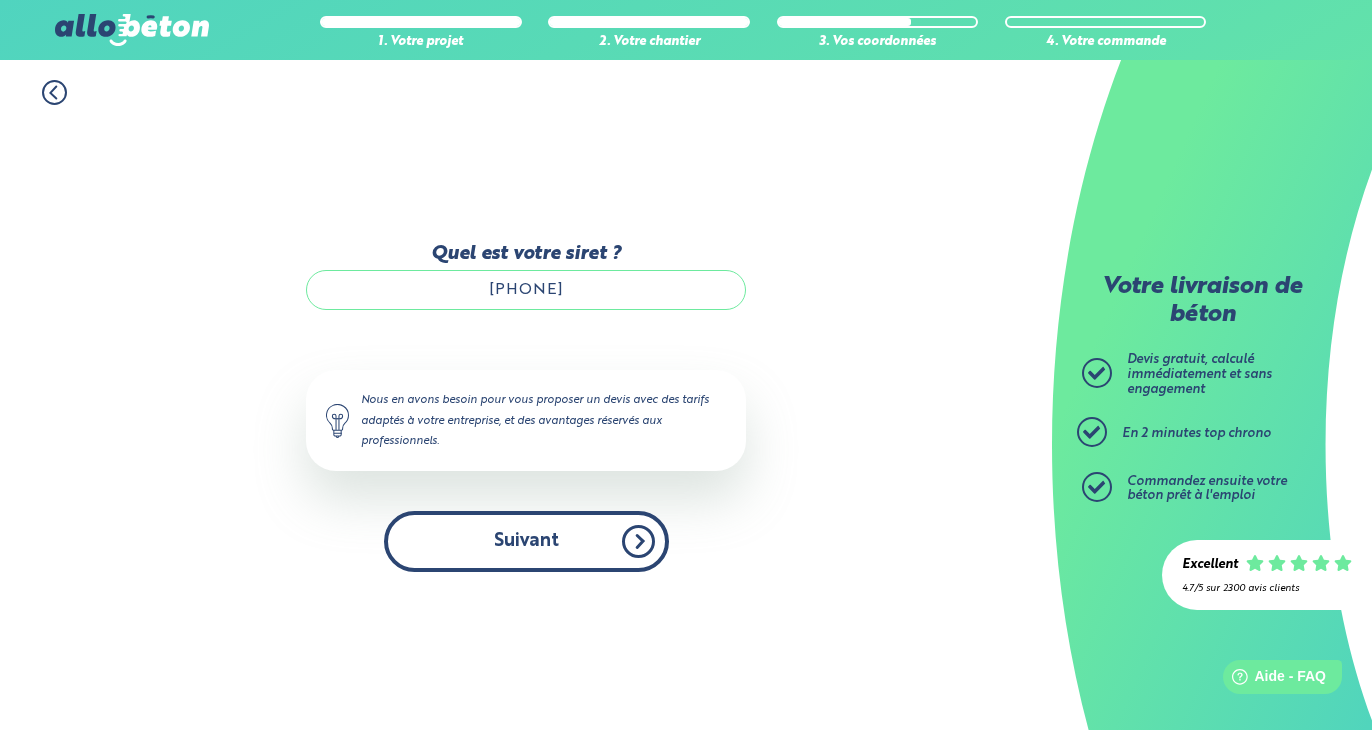 type on "[PHONE]" 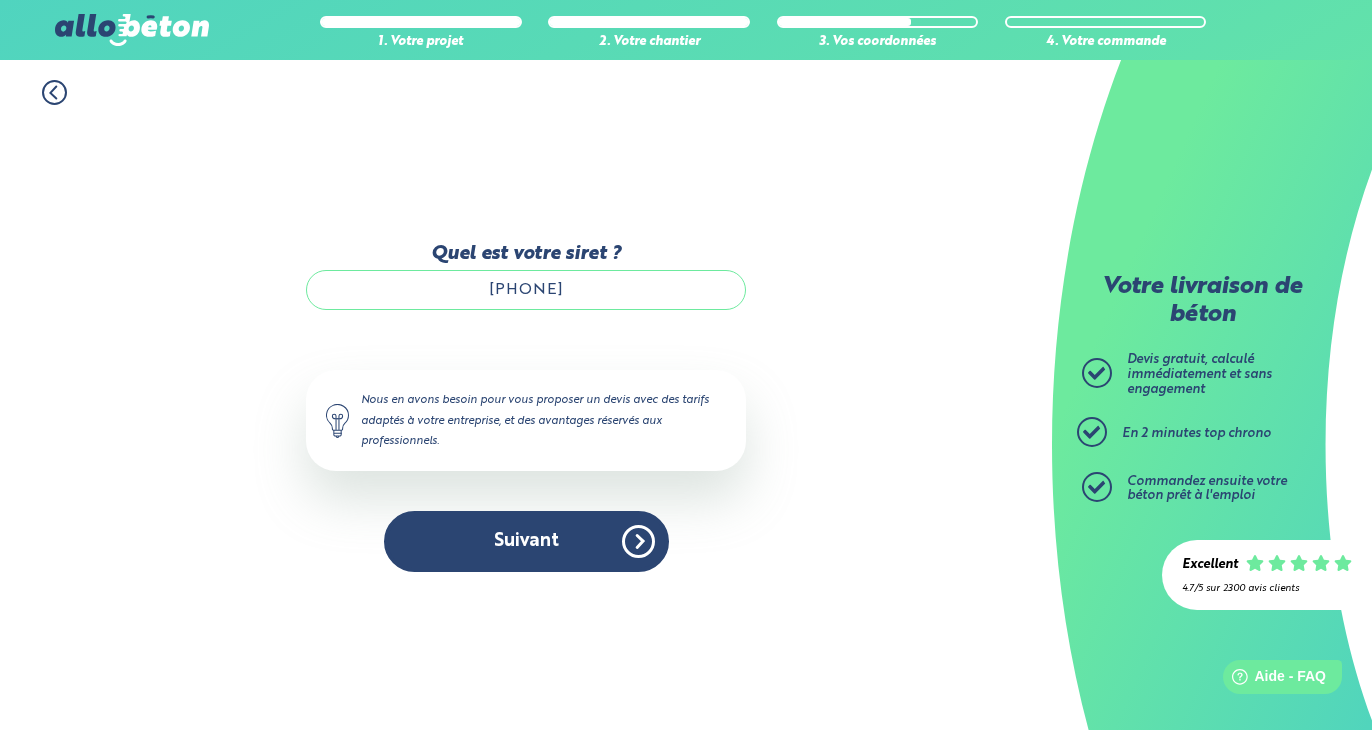 click on "Suivant" at bounding box center [526, 541] 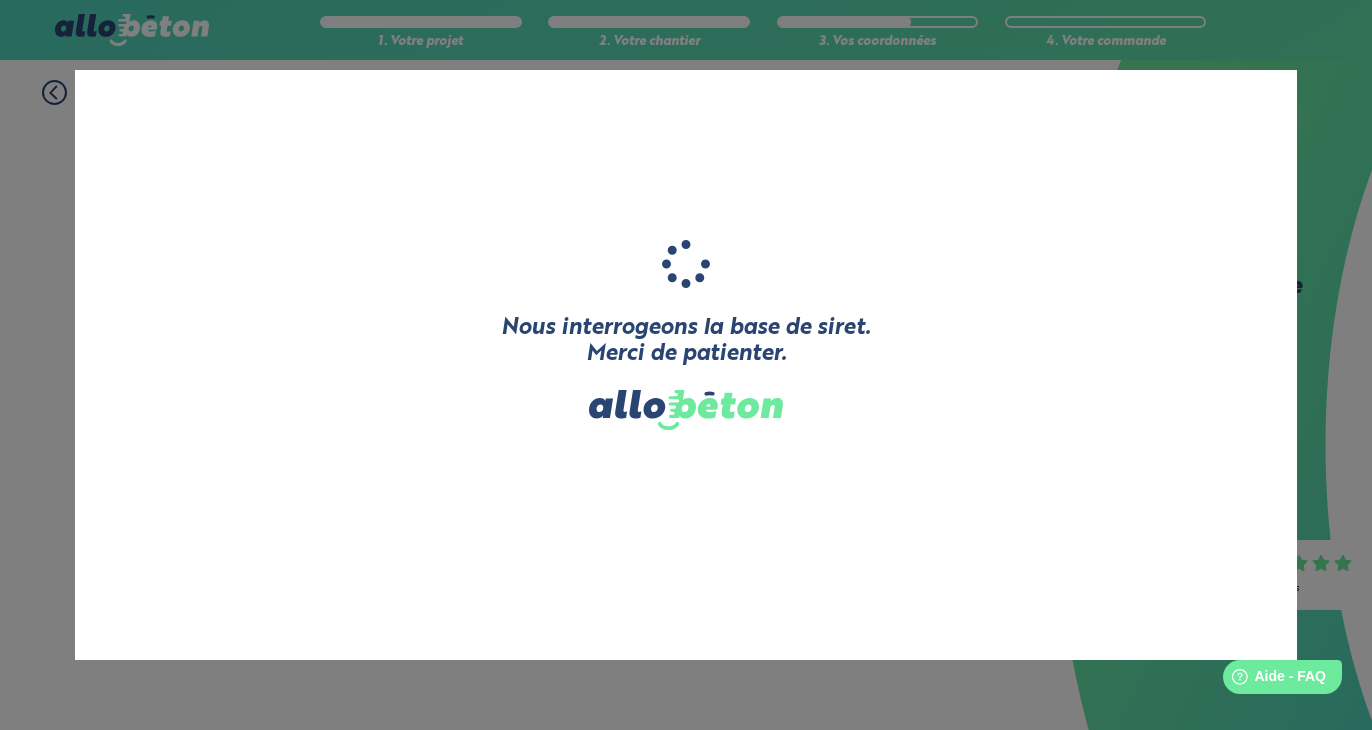 type on "[BRAND]" 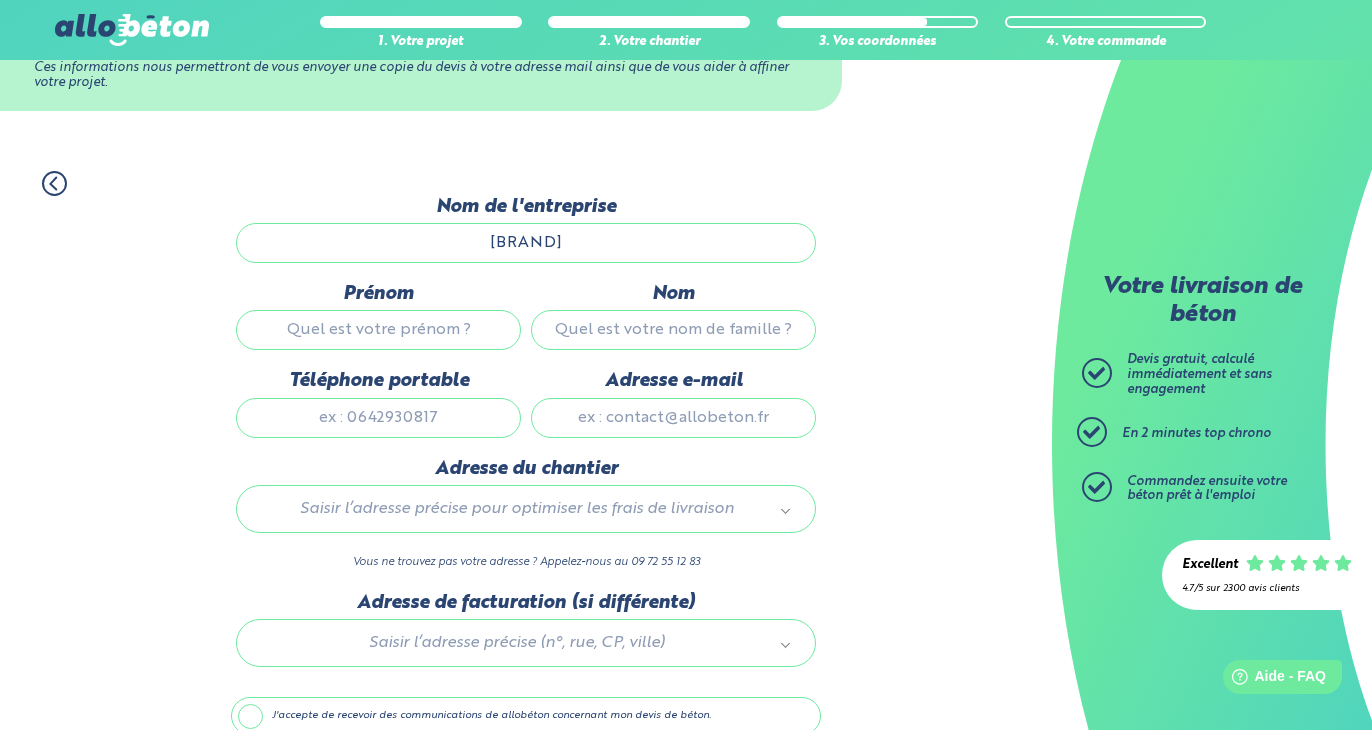 scroll, scrollTop: 102, scrollLeft: 0, axis: vertical 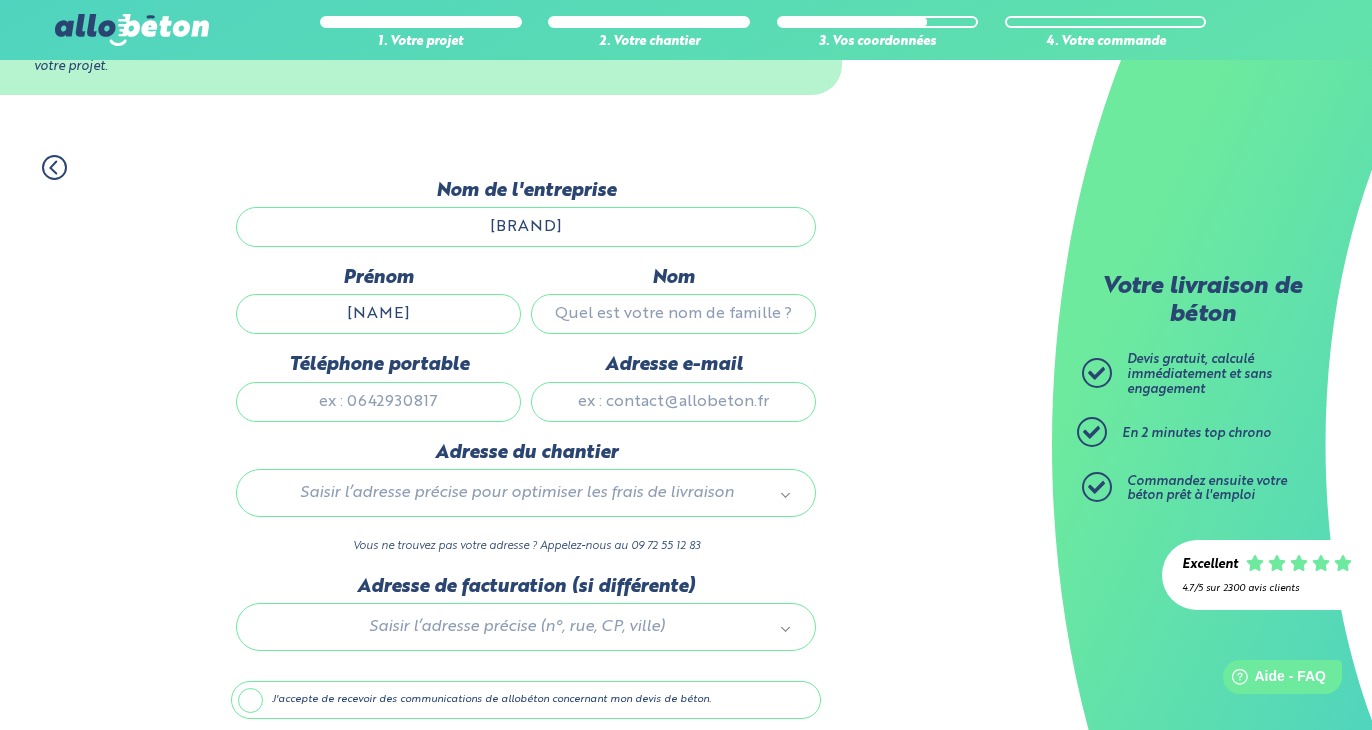 type on "[NAME]" 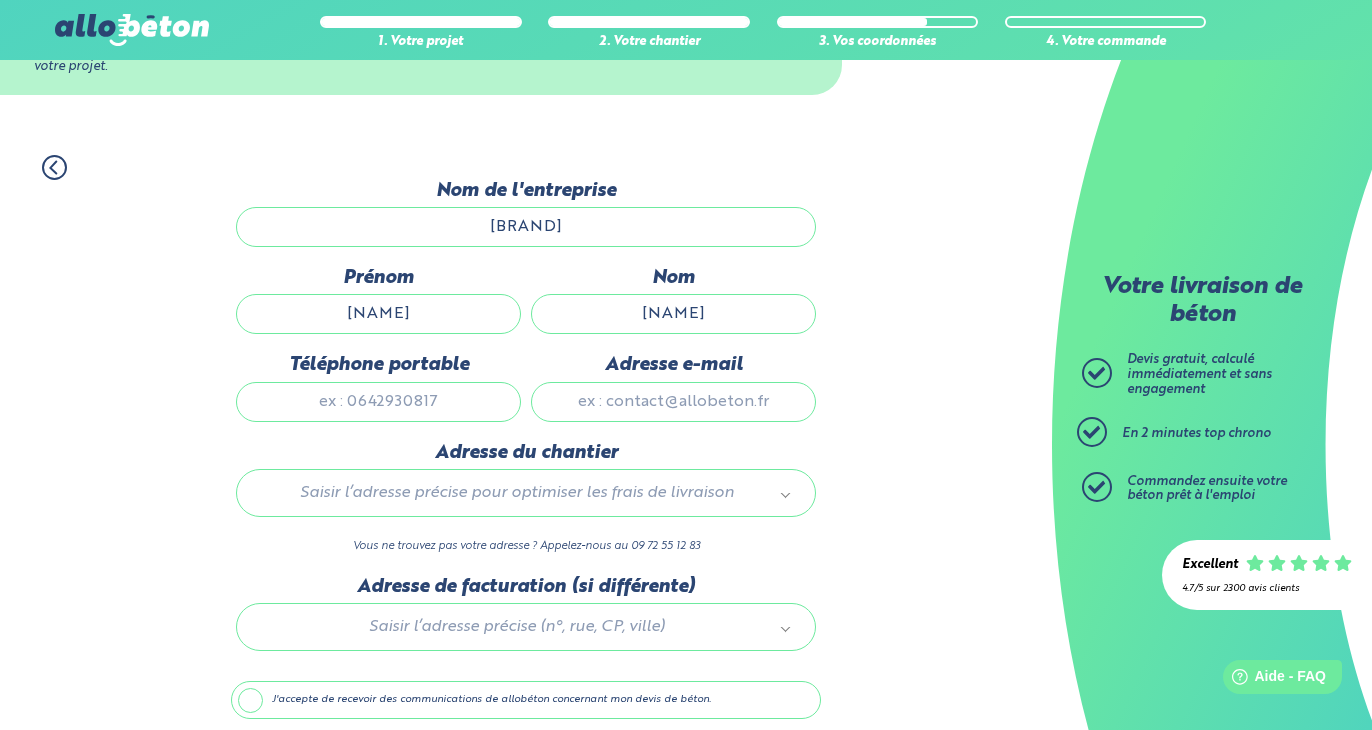 type on "[NAME]" 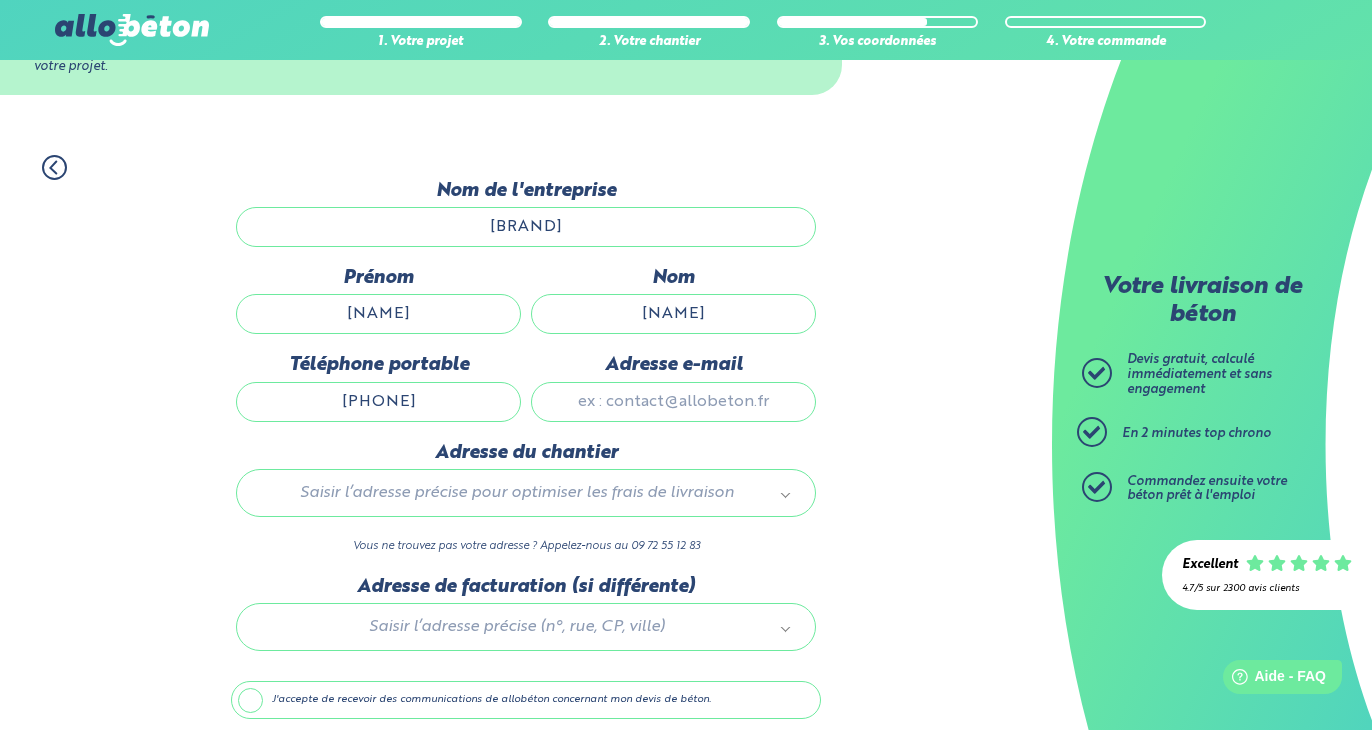 type on "[PHONE]" 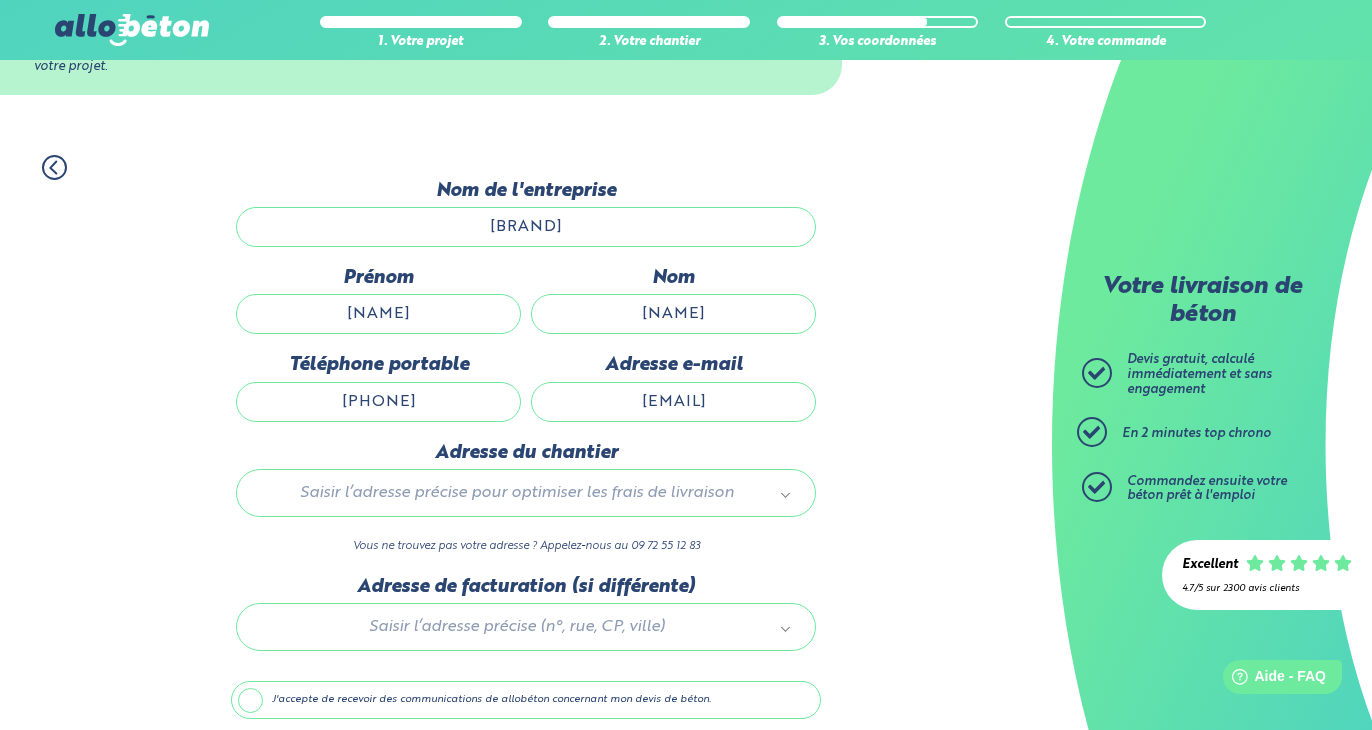 type on "[EMAIL]" 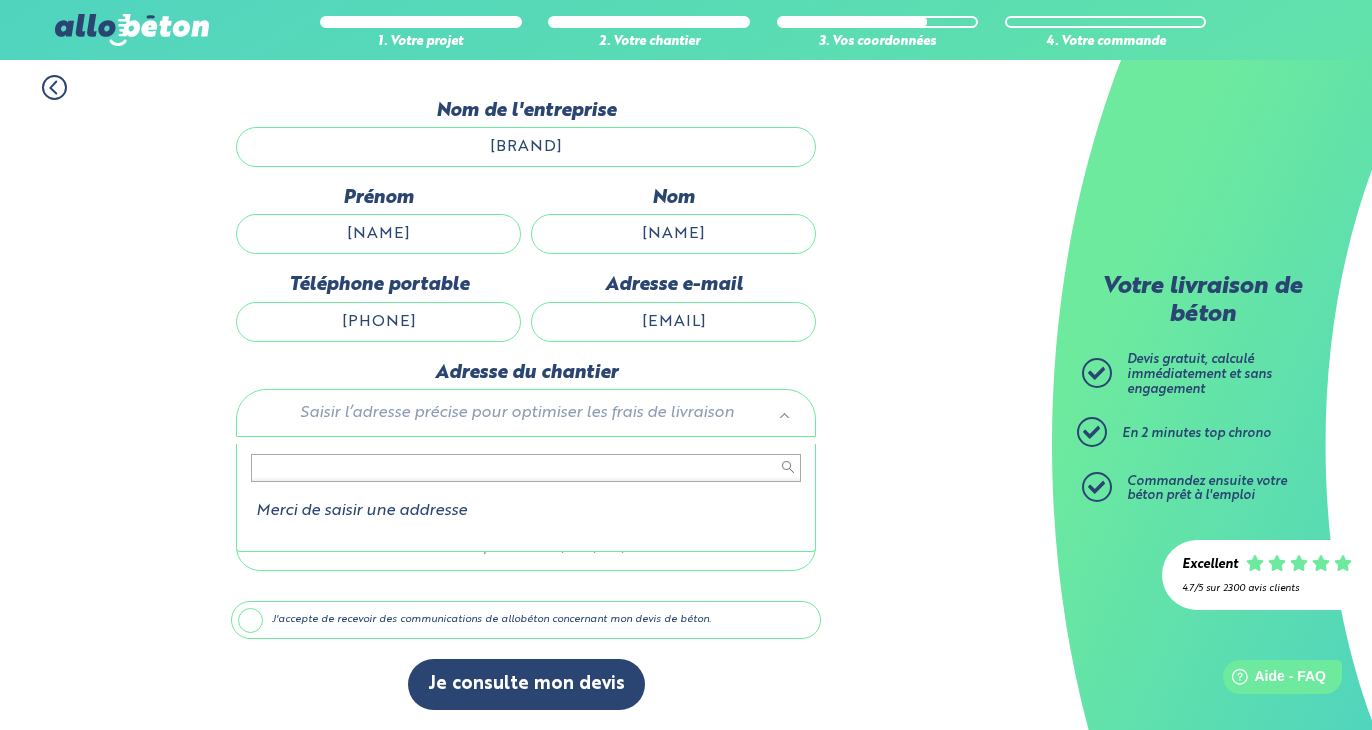 scroll, scrollTop: 193, scrollLeft: 0, axis: vertical 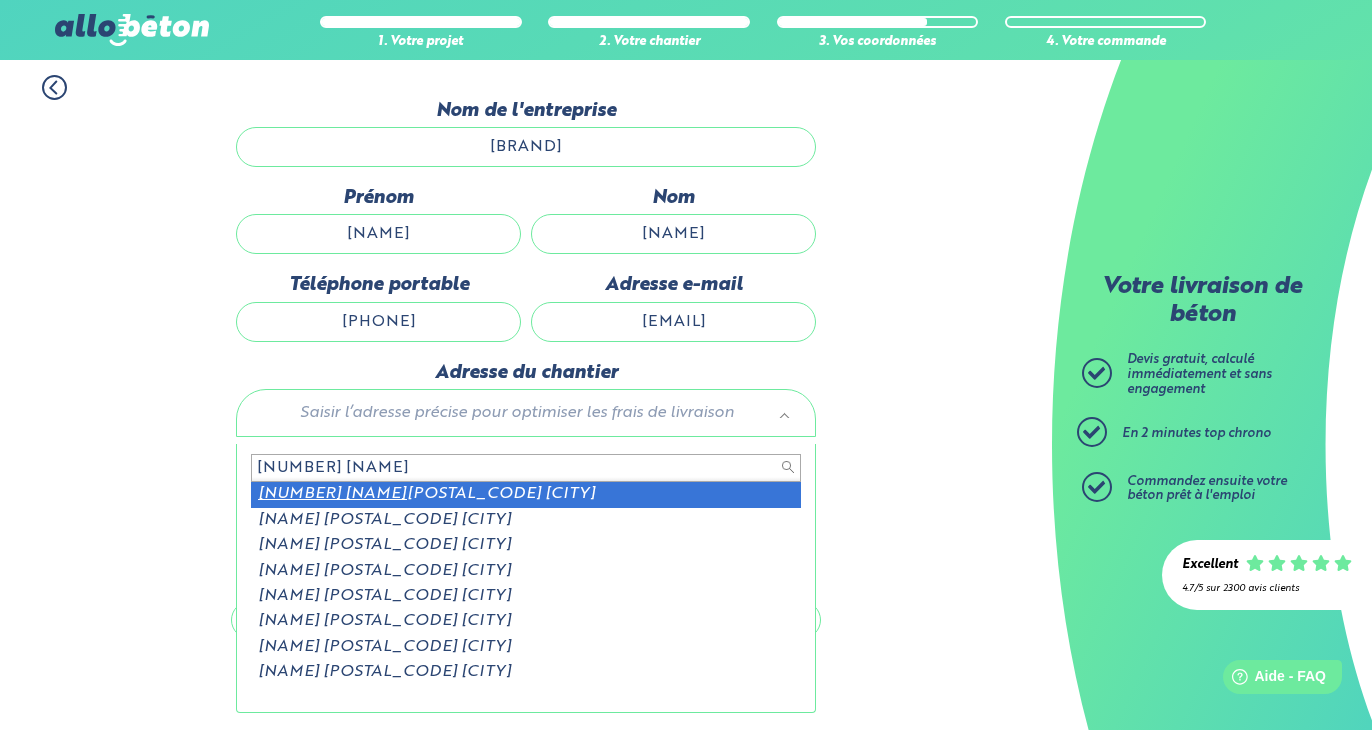 type on "[NUMBER] [NAME]" 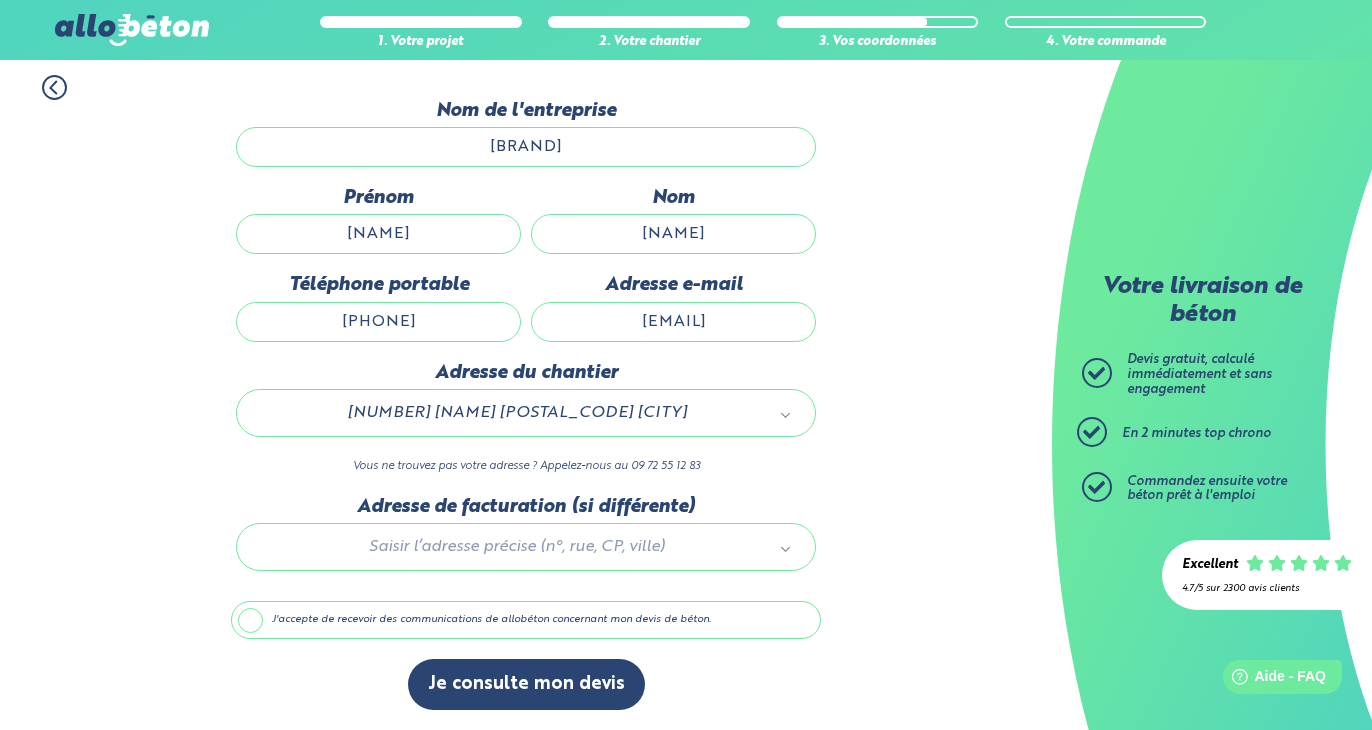 click at bounding box center (526, 543) 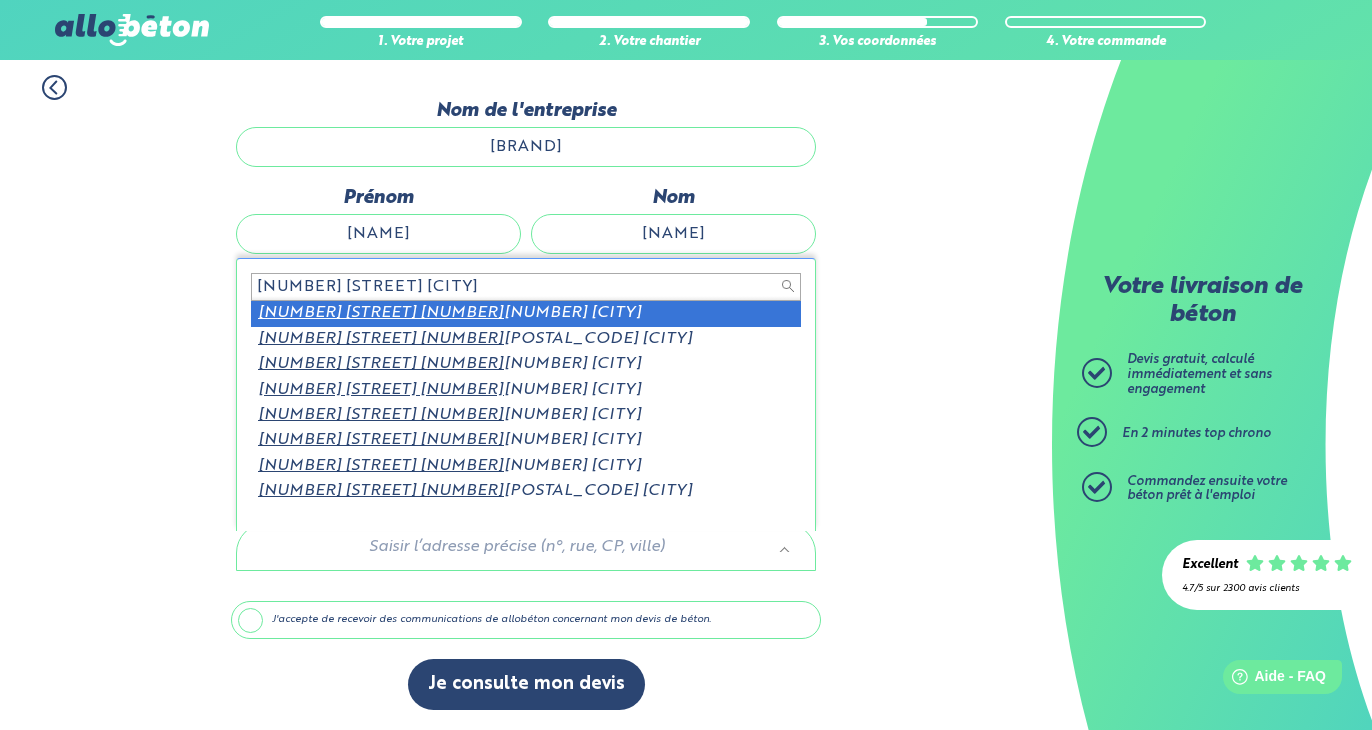 type on "[NUMBER] [STREET] [CITY]" 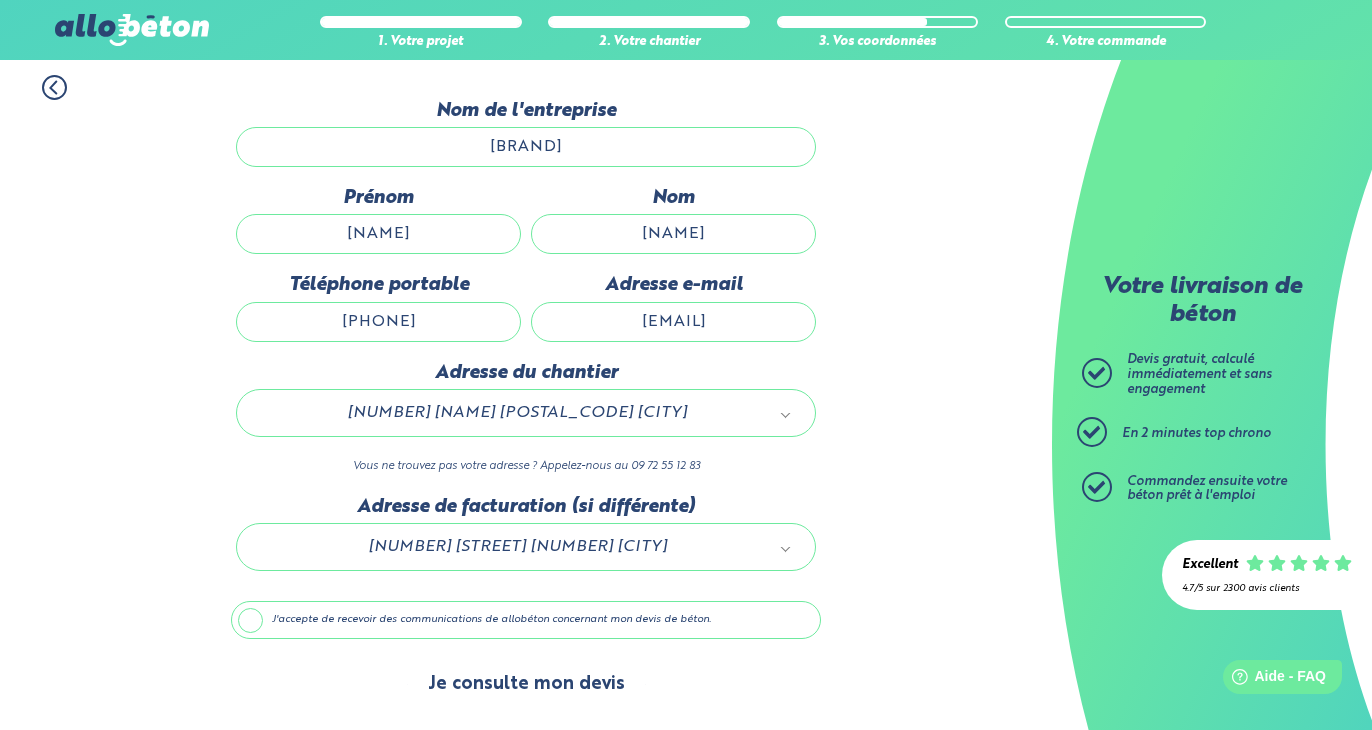 scroll, scrollTop: 193, scrollLeft: 0, axis: vertical 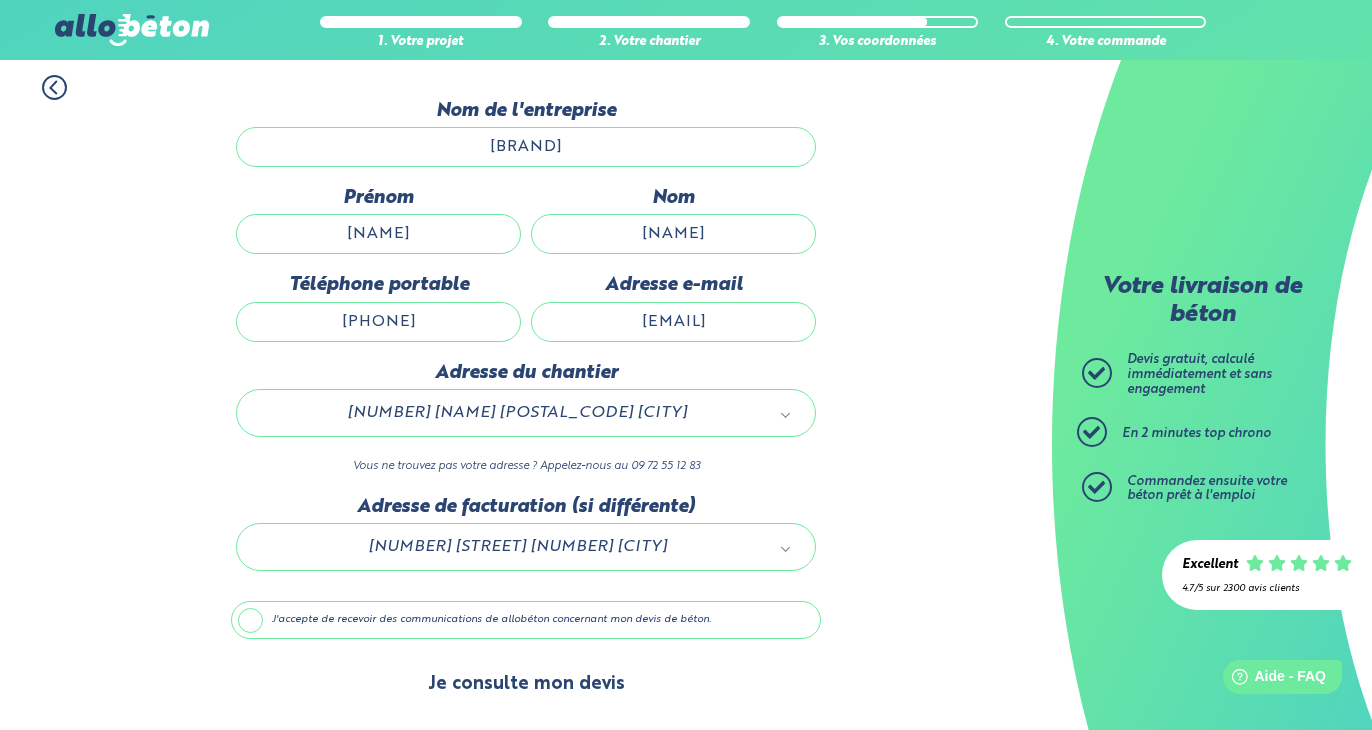 click on "Je consulte mon devis" at bounding box center [526, 684] 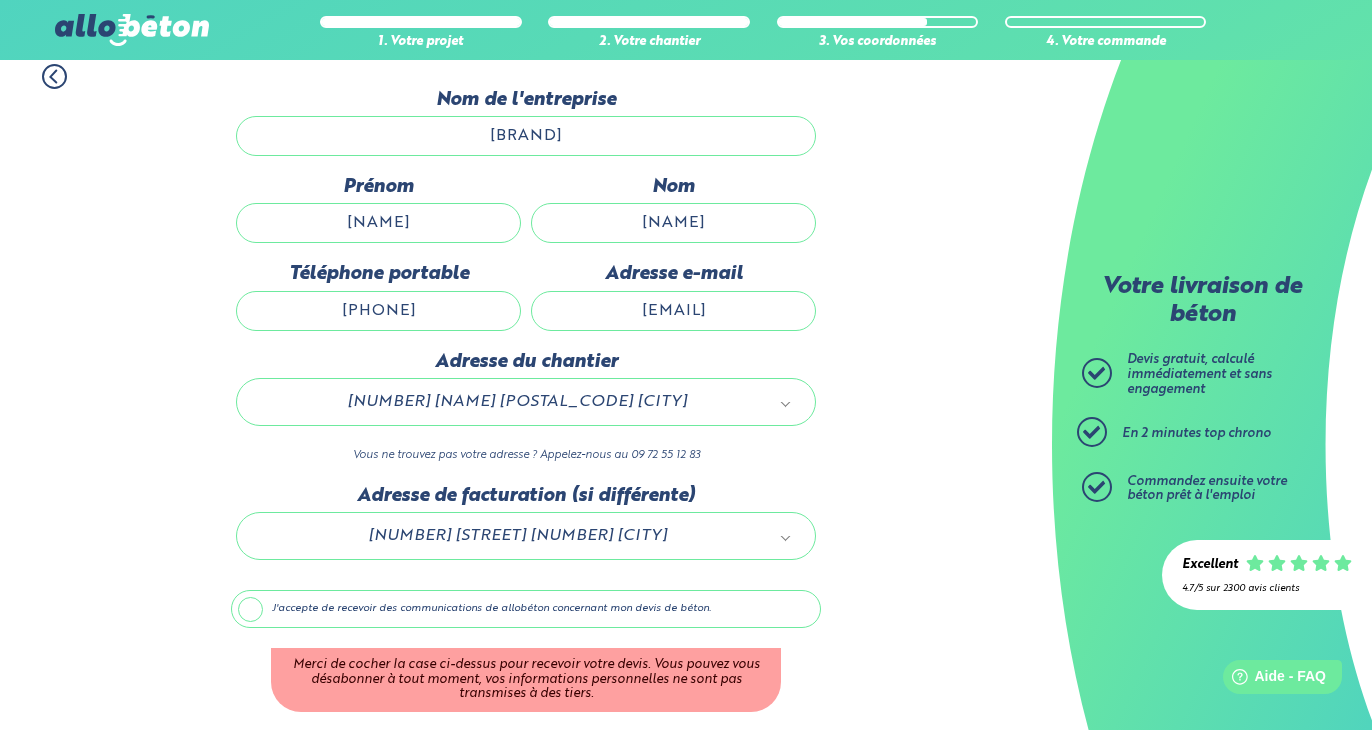 click on "J'accepte de recevoir des communications de allobéton concernant mon devis de béton." at bounding box center [526, 609] 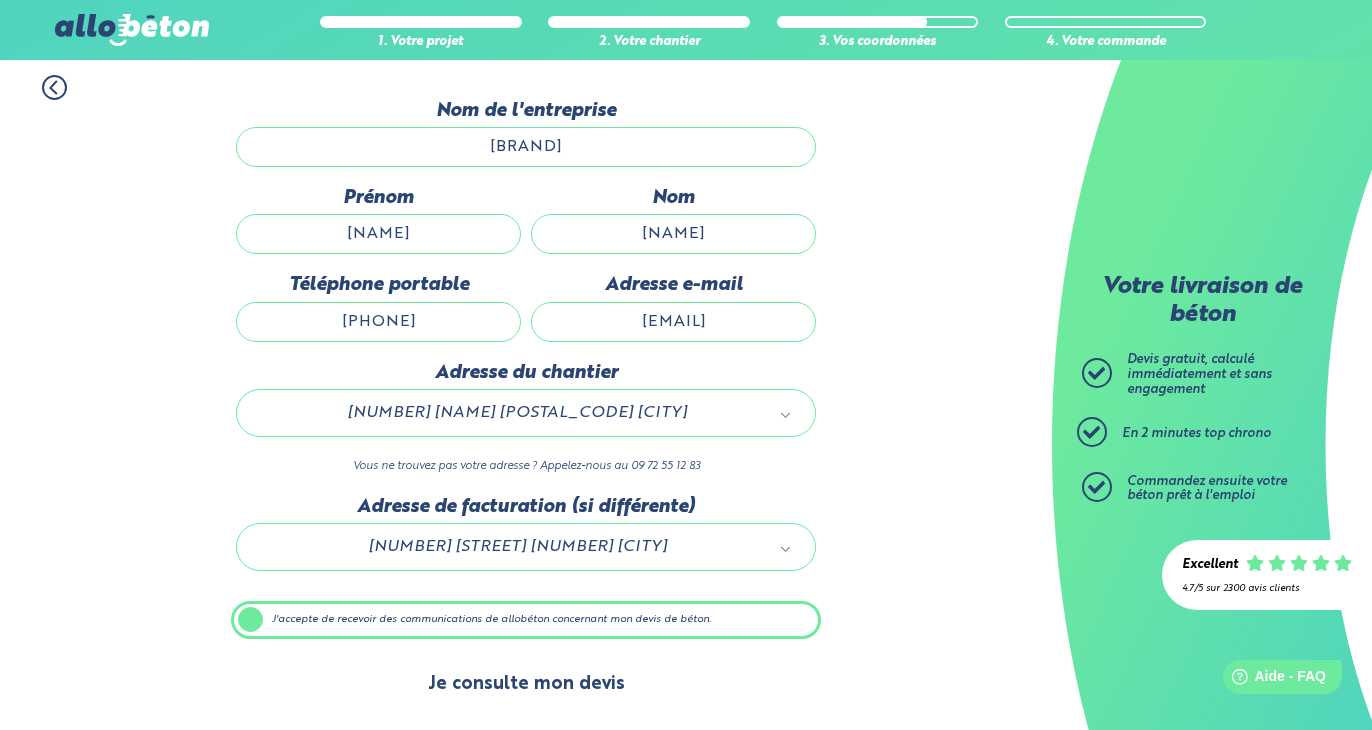 click on "Je consulte mon devis" at bounding box center (526, 684) 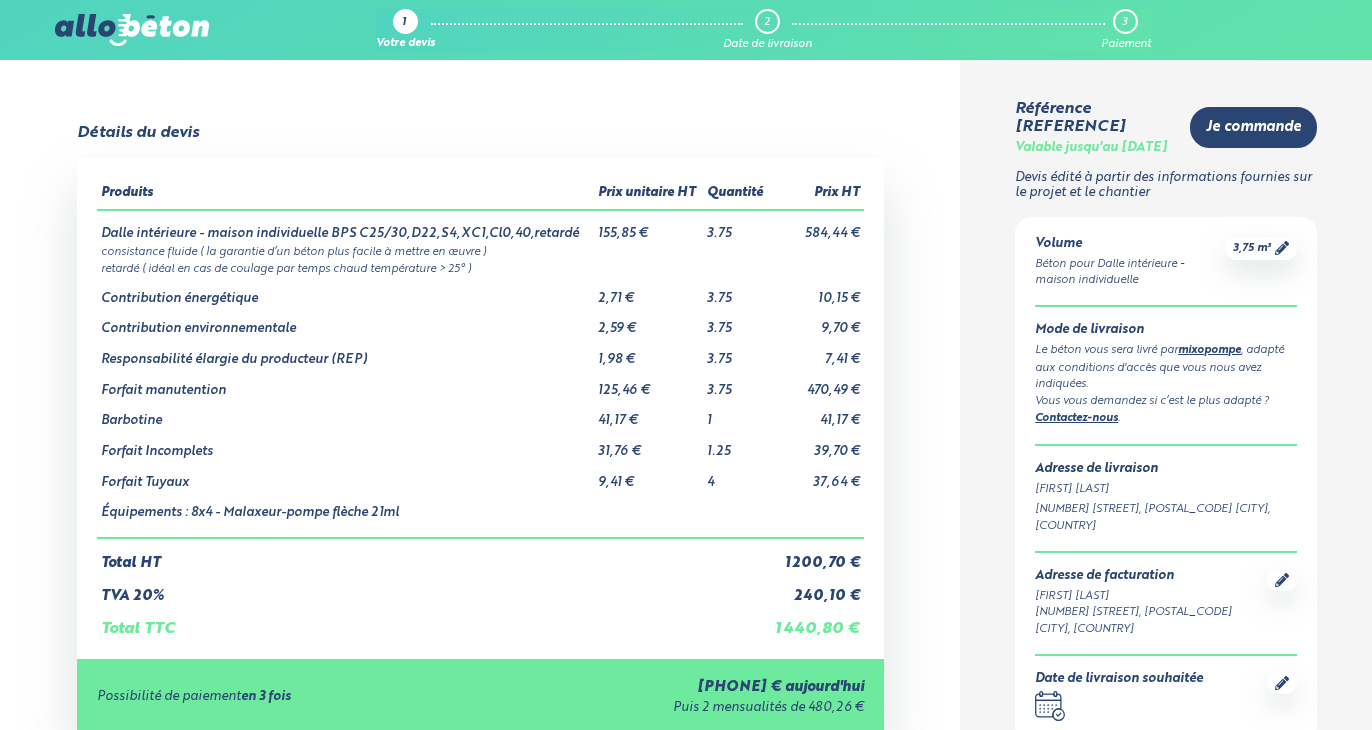 scroll, scrollTop: 0, scrollLeft: 0, axis: both 